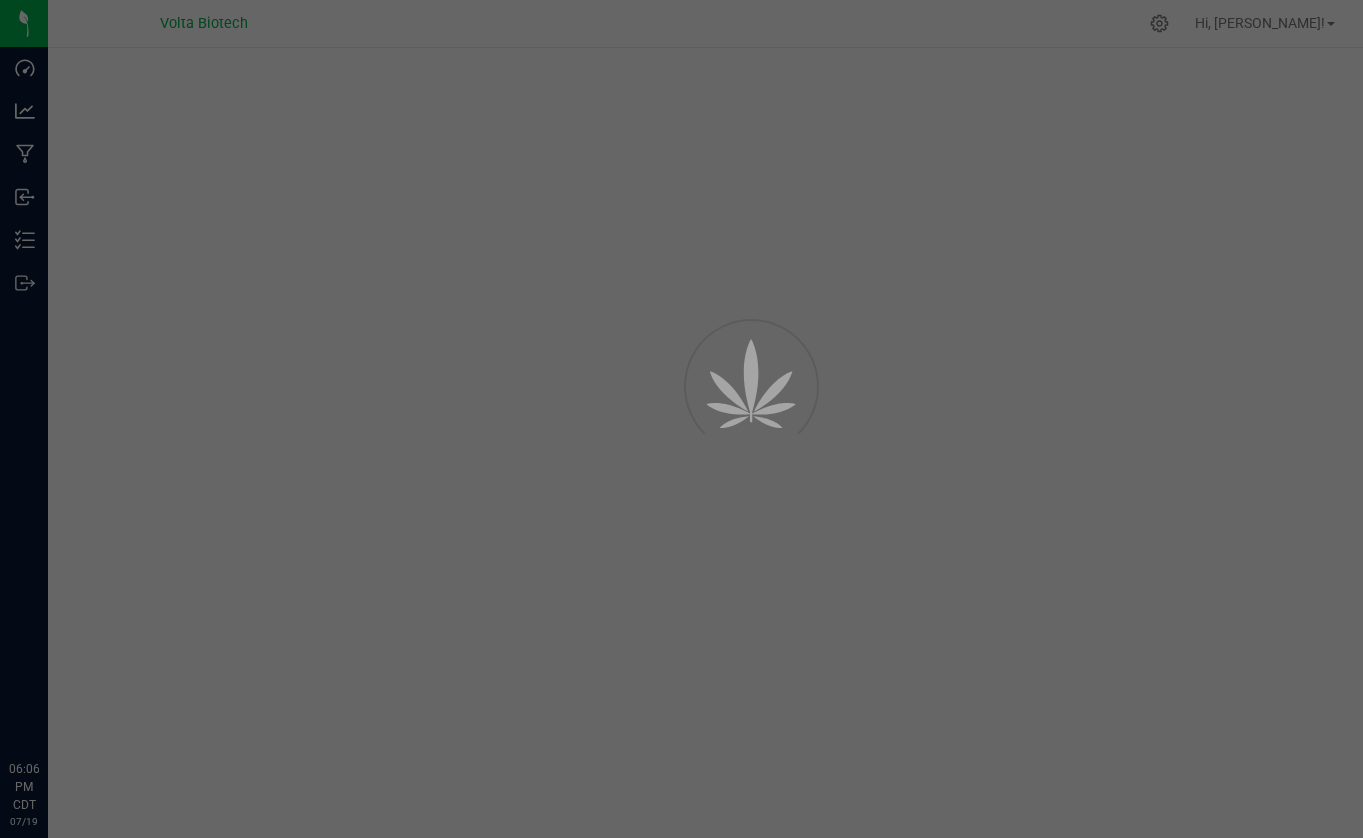 scroll, scrollTop: 0, scrollLeft: 0, axis: both 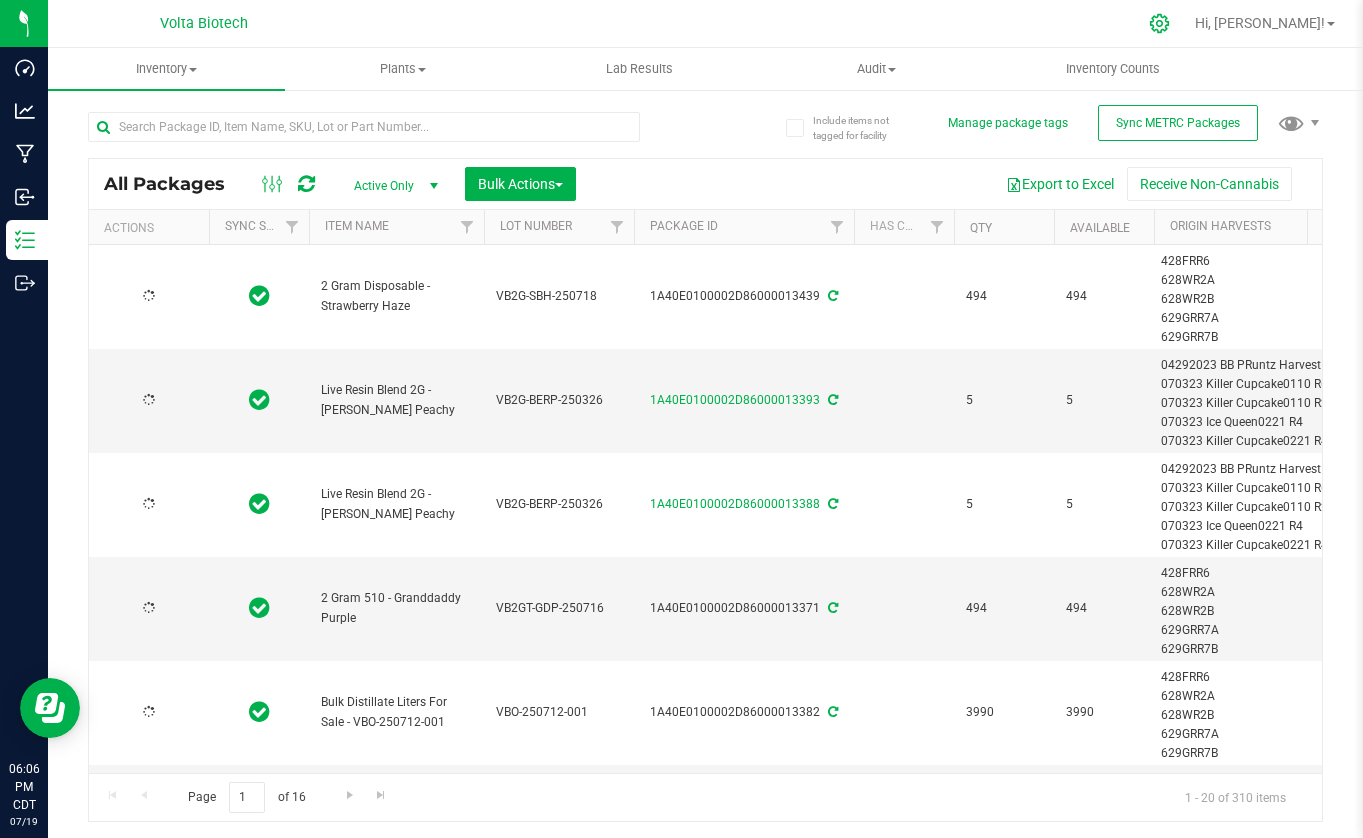 click 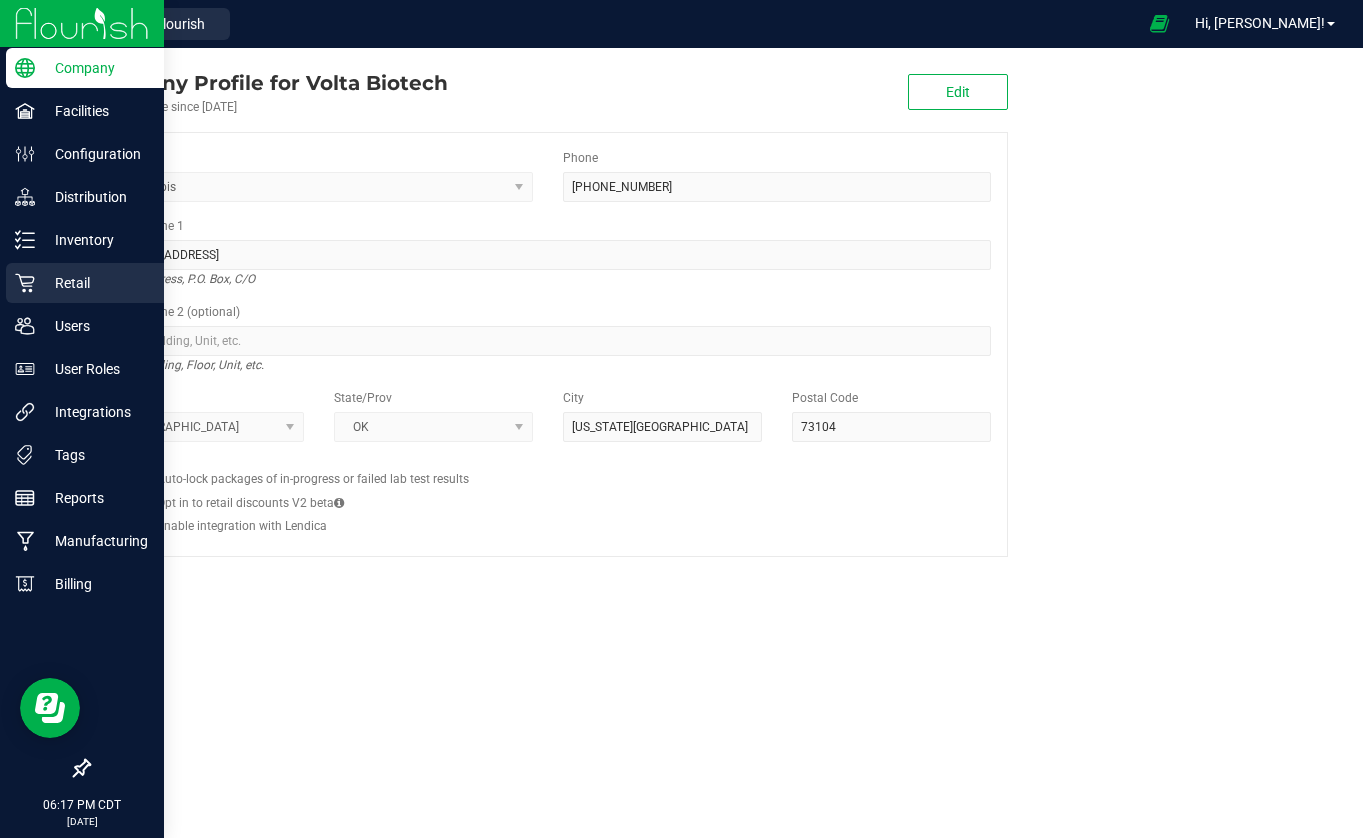 click on "Retail" at bounding box center [95, 283] 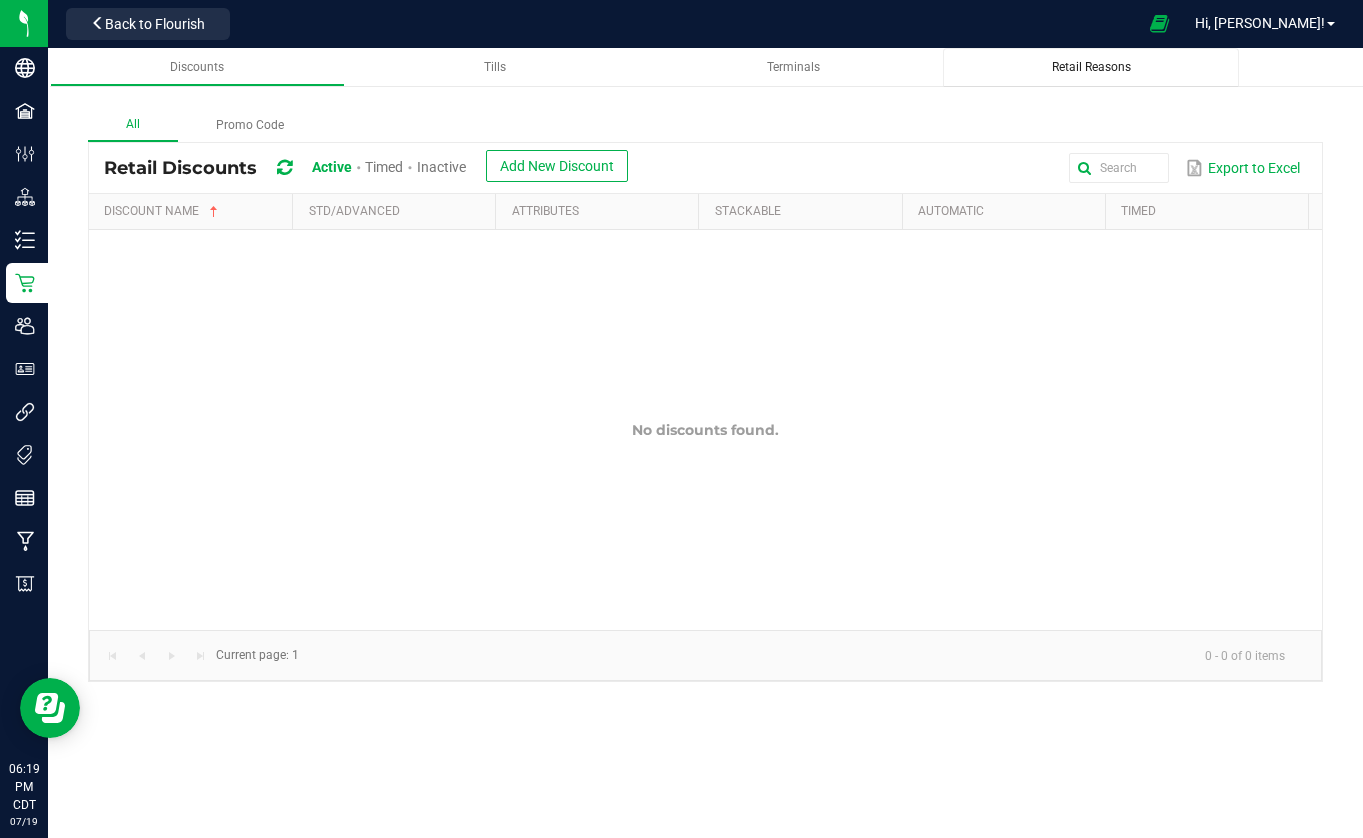 click on "Retail Reasons" at bounding box center [1091, 67] 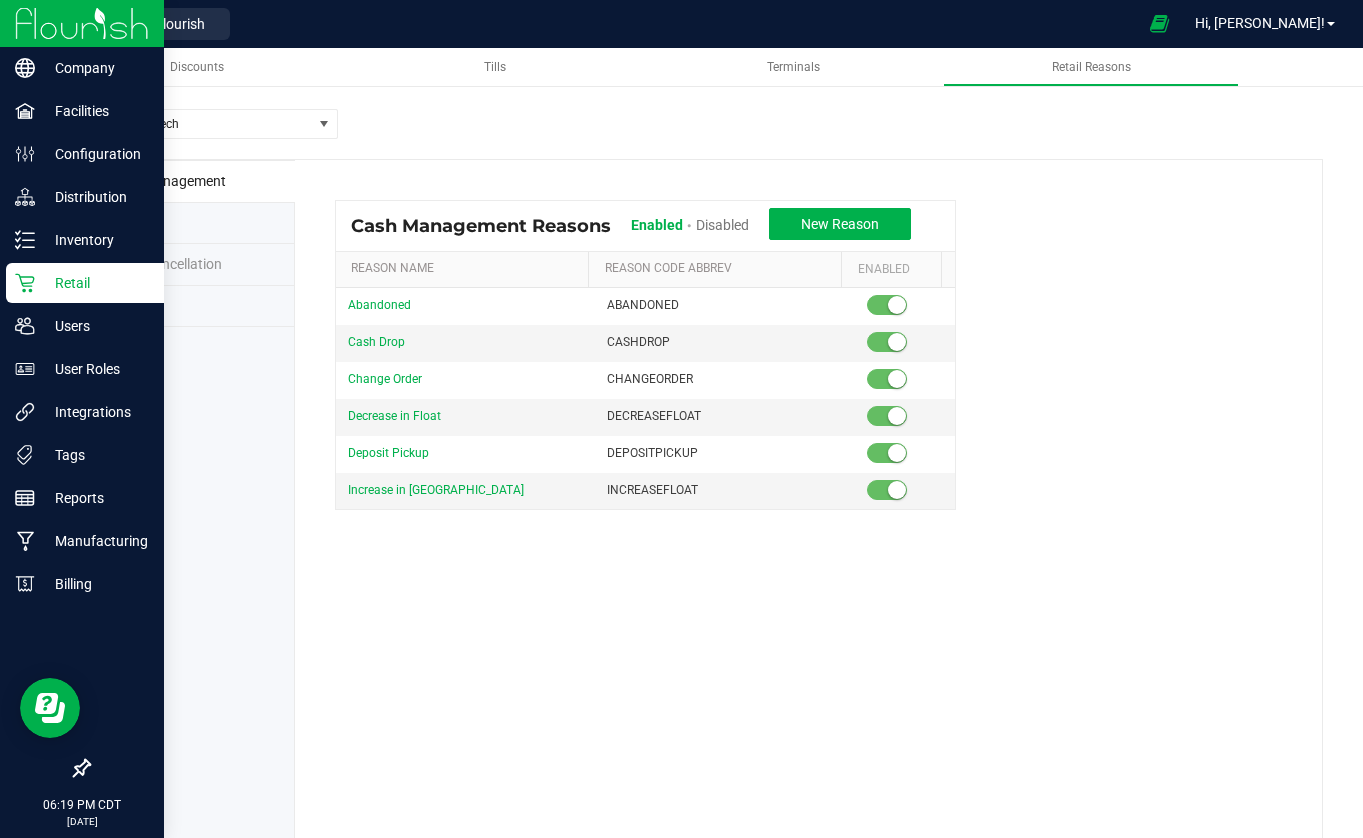 click on "Retail" at bounding box center [95, 283] 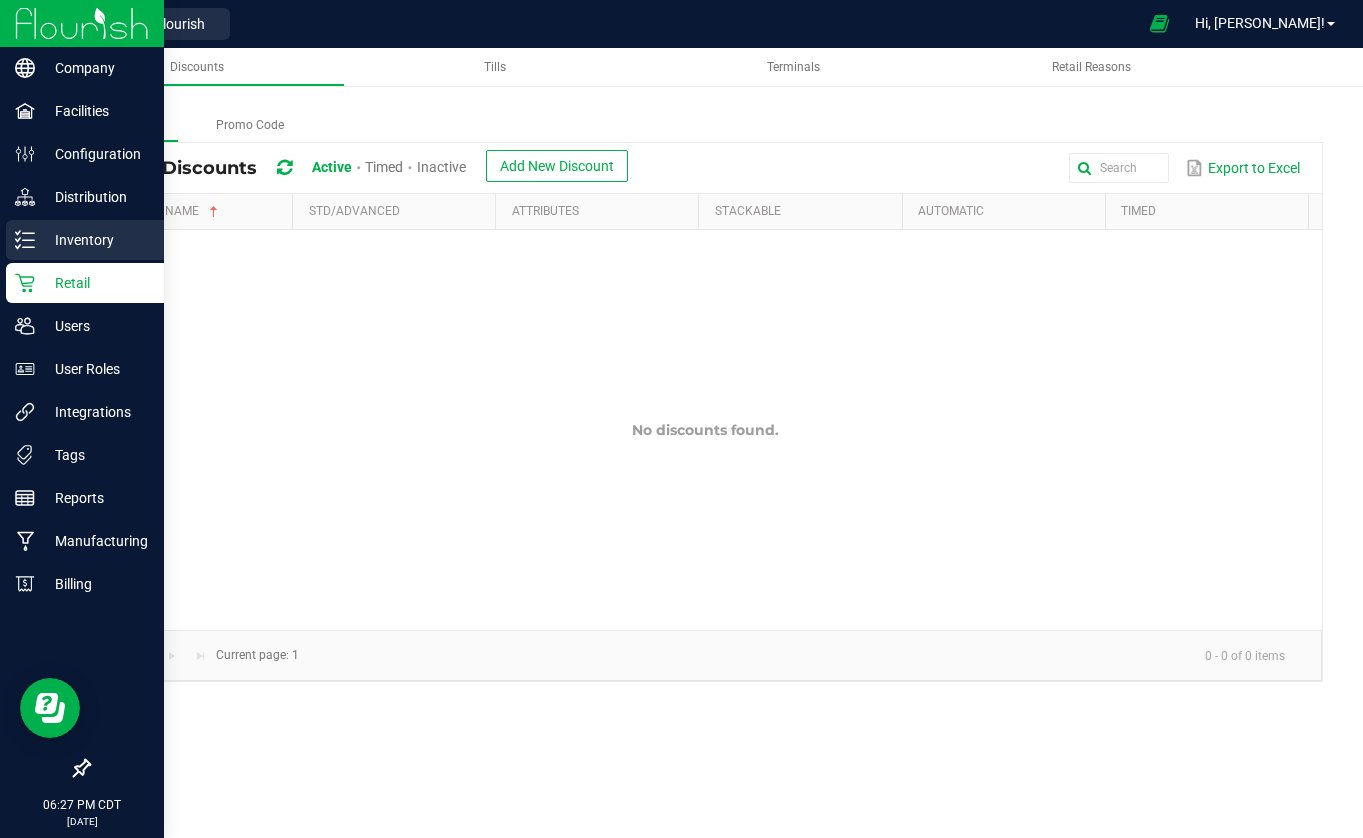 click on "Inventory" at bounding box center (95, 240) 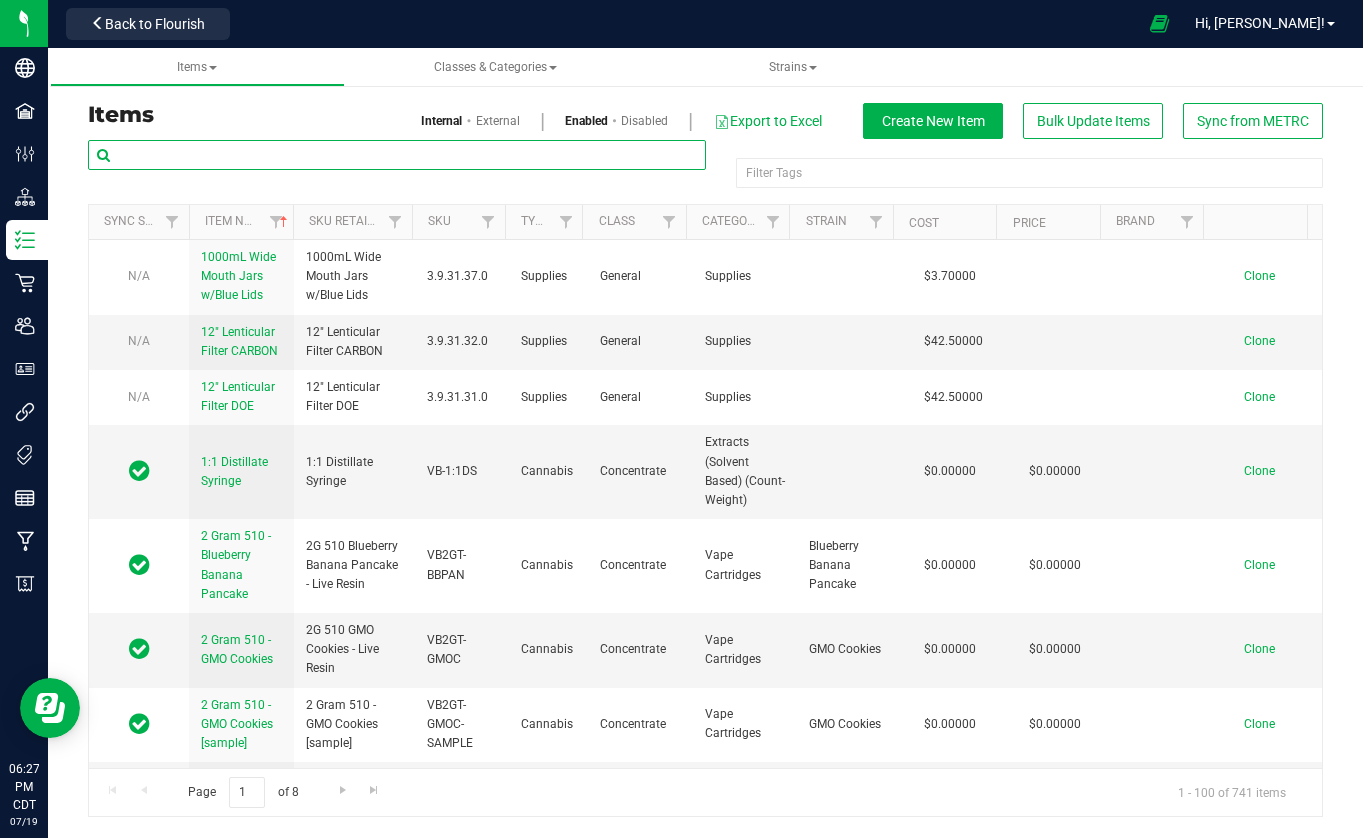 click at bounding box center [397, 155] 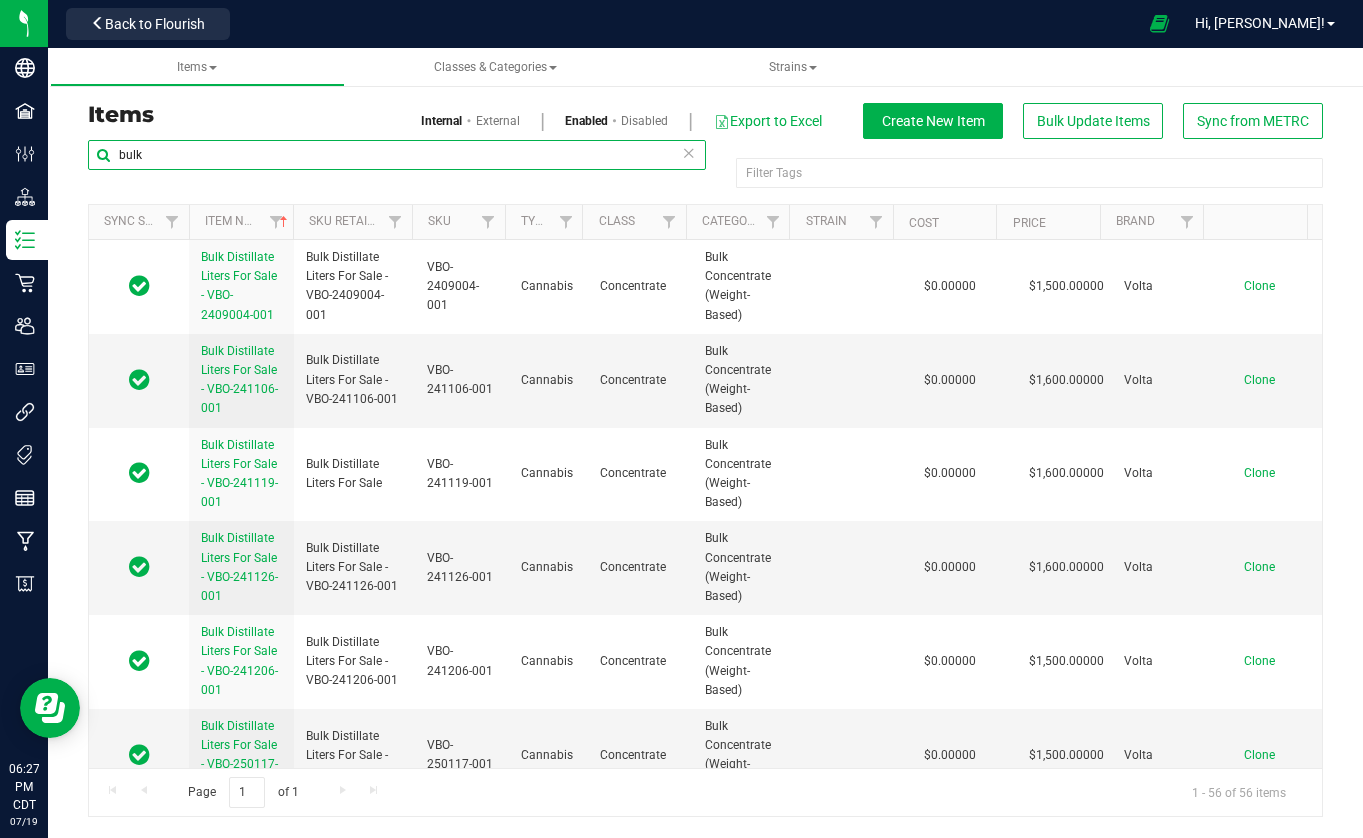 click on "bulk" at bounding box center [397, 155] 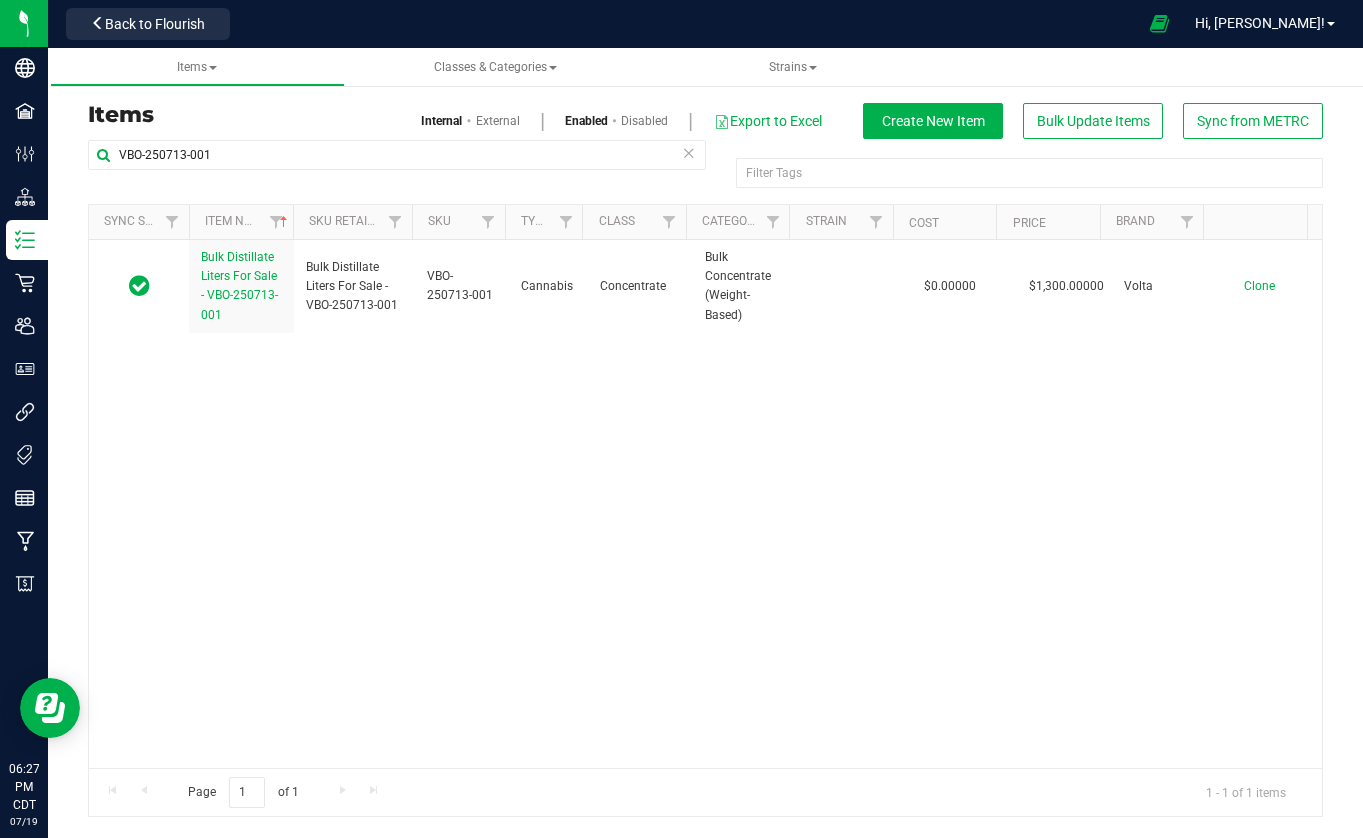 click on "Items
Internal
External
Enabled
Disabled
Export to Excel
Create New Item
Bulk Update Items
Sync from METRC" at bounding box center (705, 121) 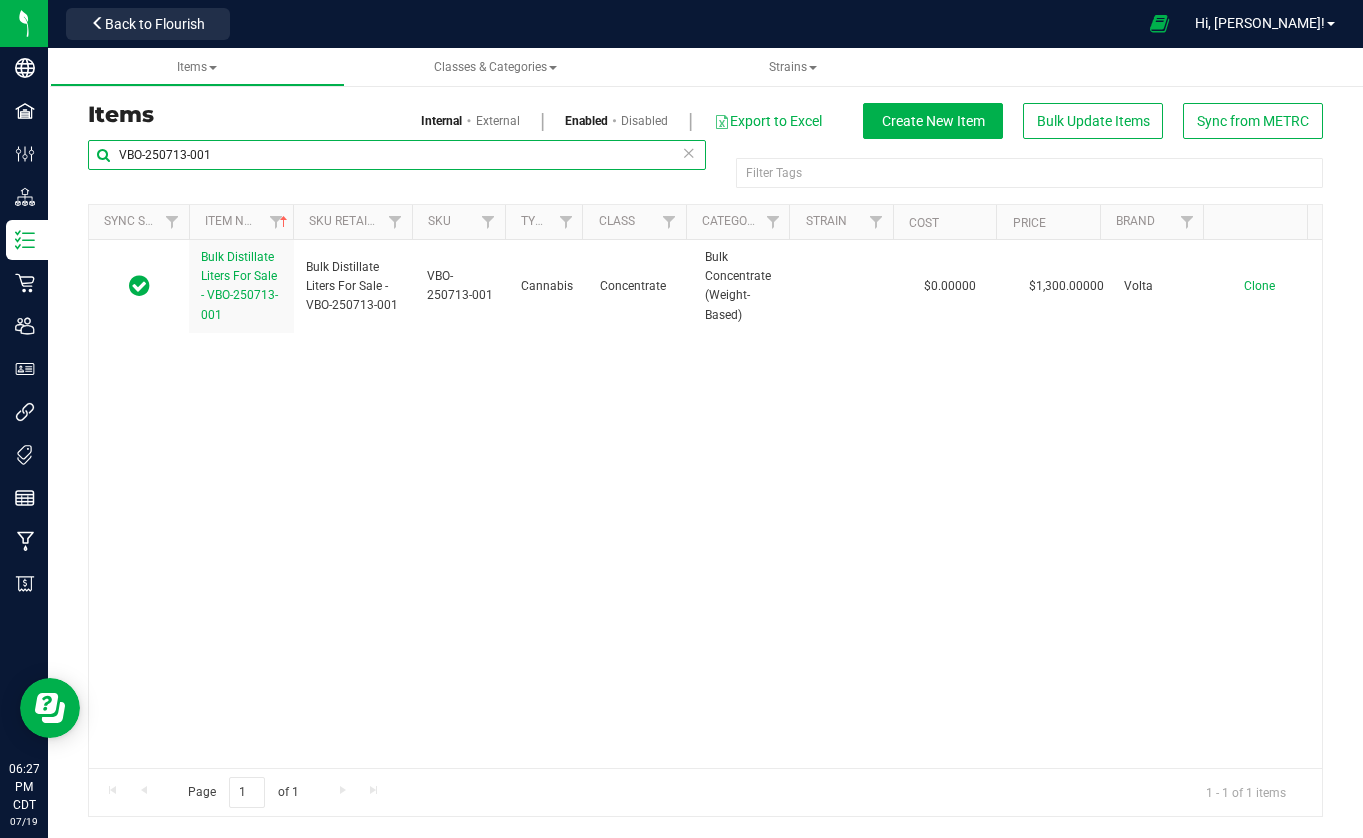 click on "VBO-250713-001" at bounding box center (397, 155) 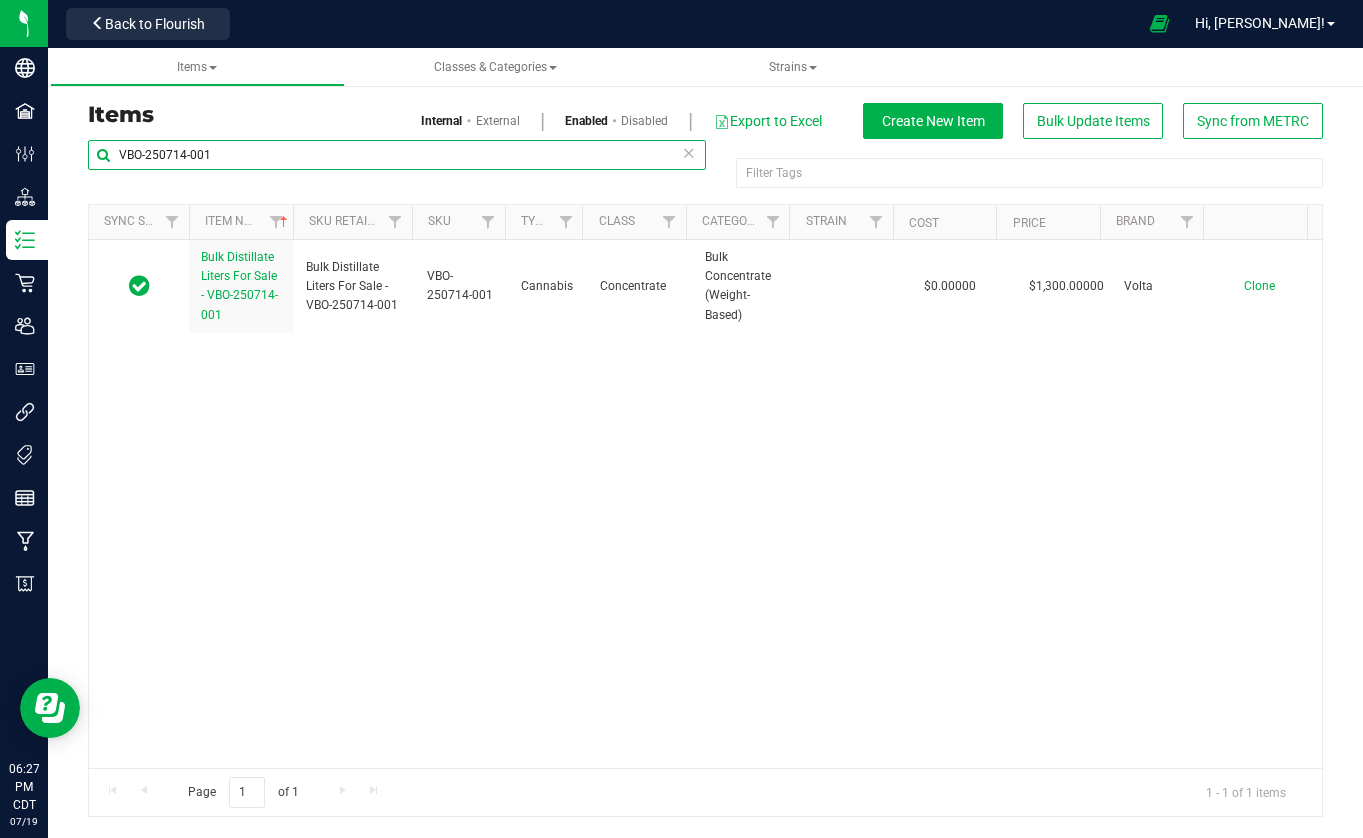 click on "VBO-250714-001" at bounding box center [397, 155] 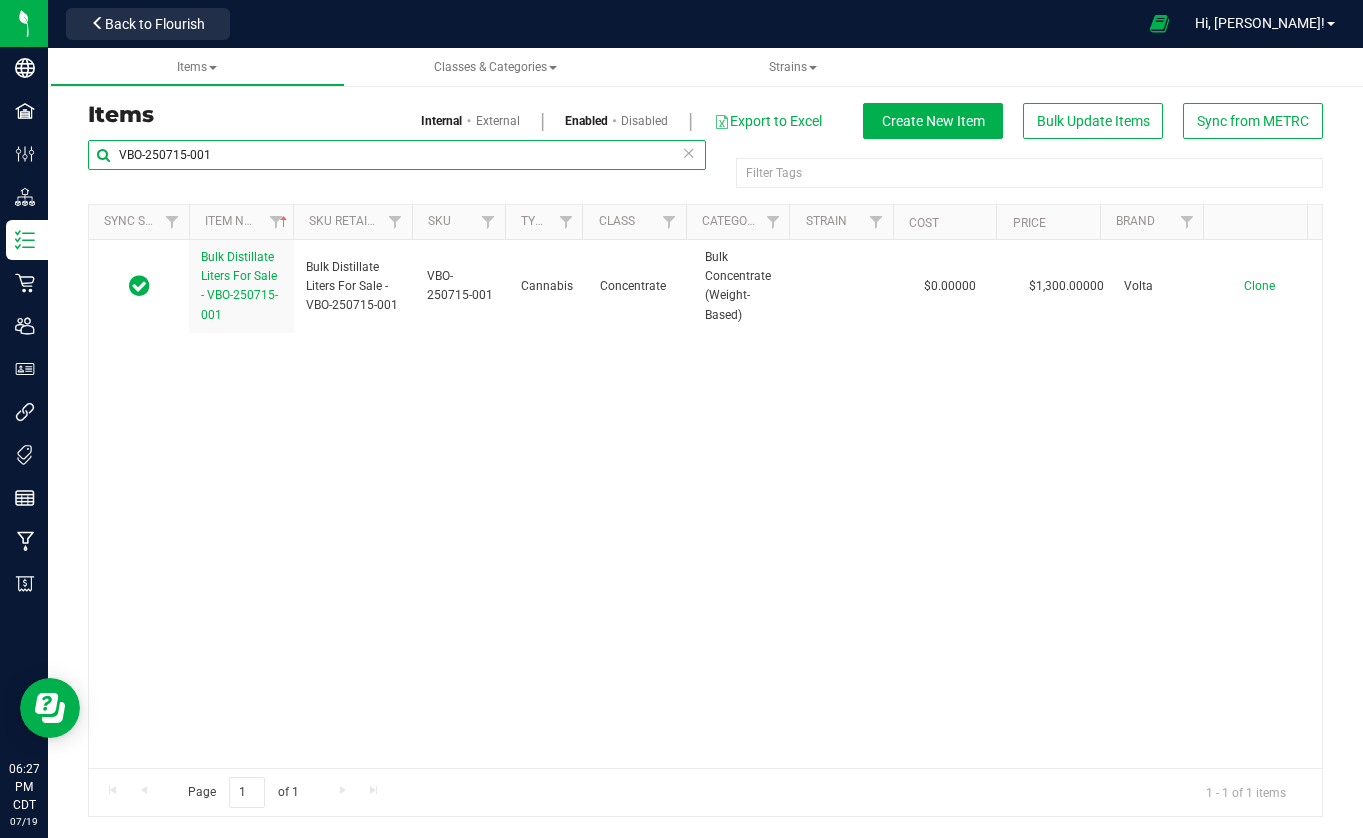 click on "VBO-250715-001" at bounding box center (397, 155) 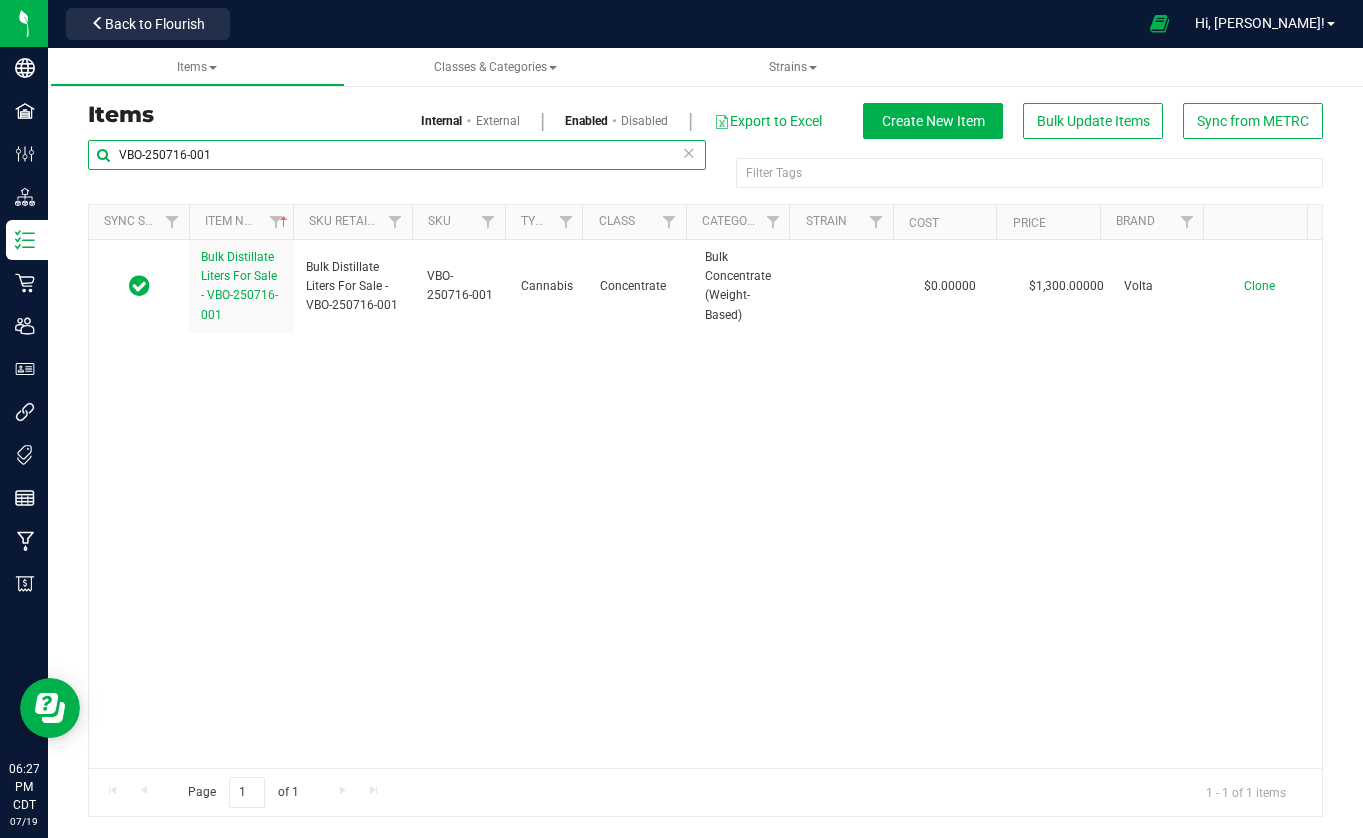 click on "VBO-250716-001" at bounding box center [397, 155] 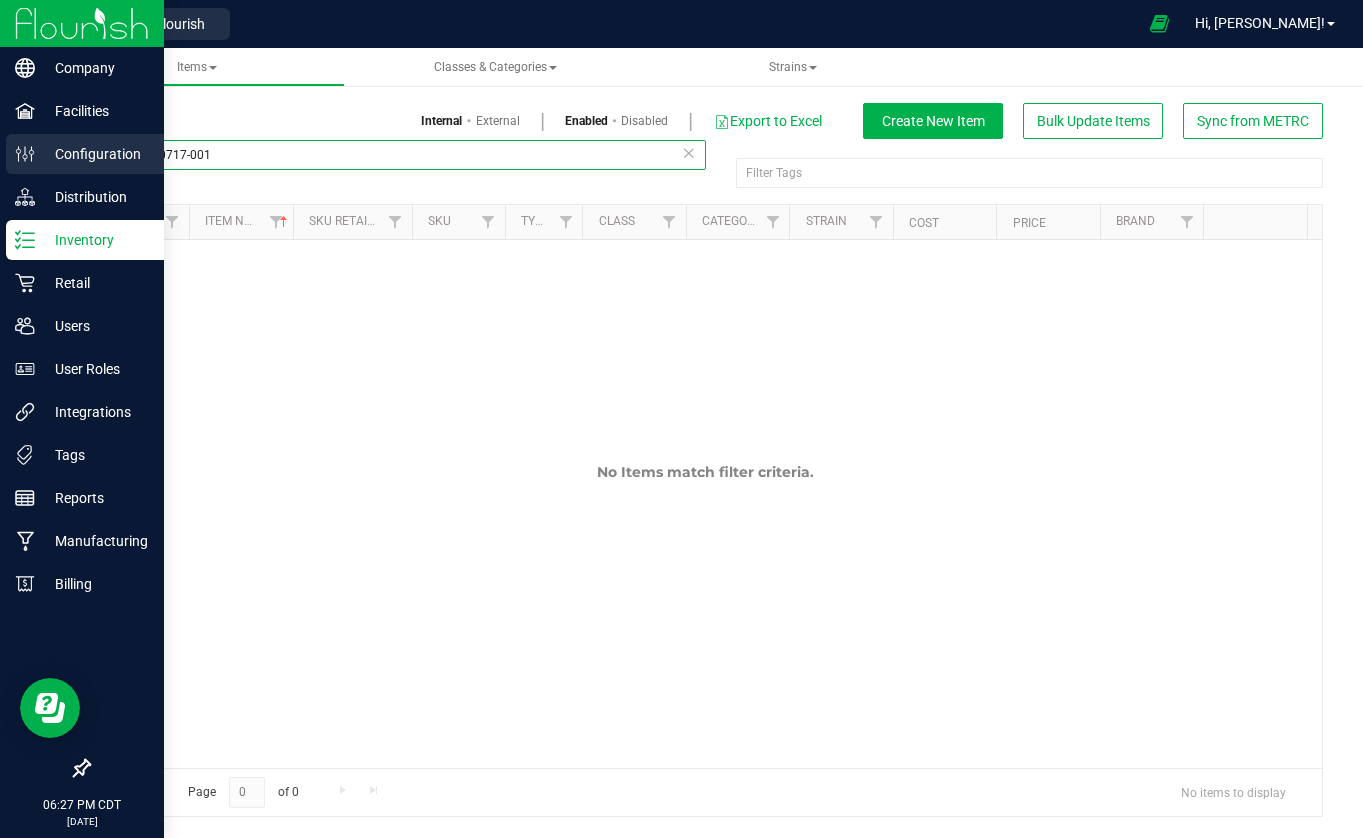 drag, startPoint x: 212, startPoint y: 155, endPoint x: 16, endPoint y: 149, distance: 196.09181 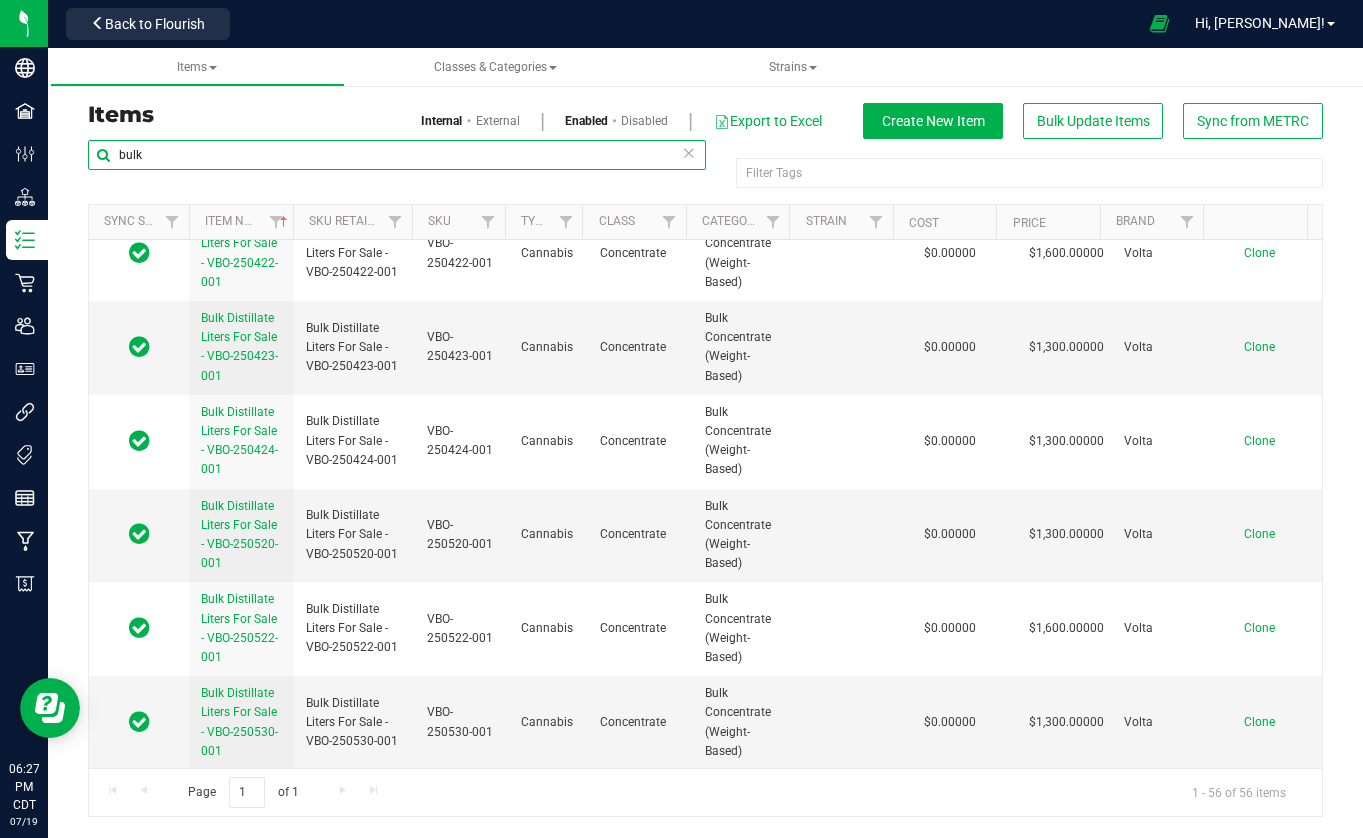 scroll, scrollTop: 1400, scrollLeft: 0, axis: vertical 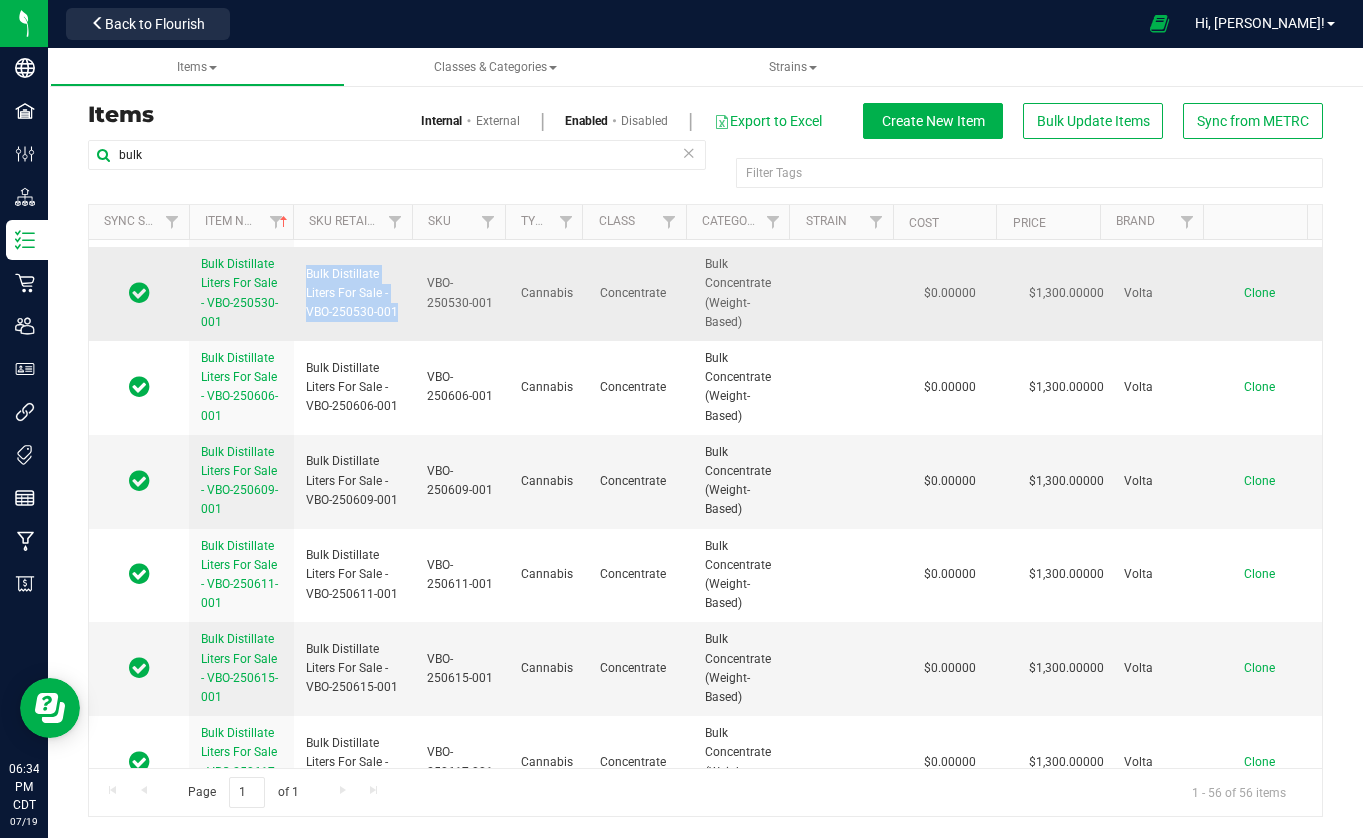 drag, startPoint x: 401, startPoint y: 314, endPoint x: 297, endPoint y: 272, distance: 112.1606 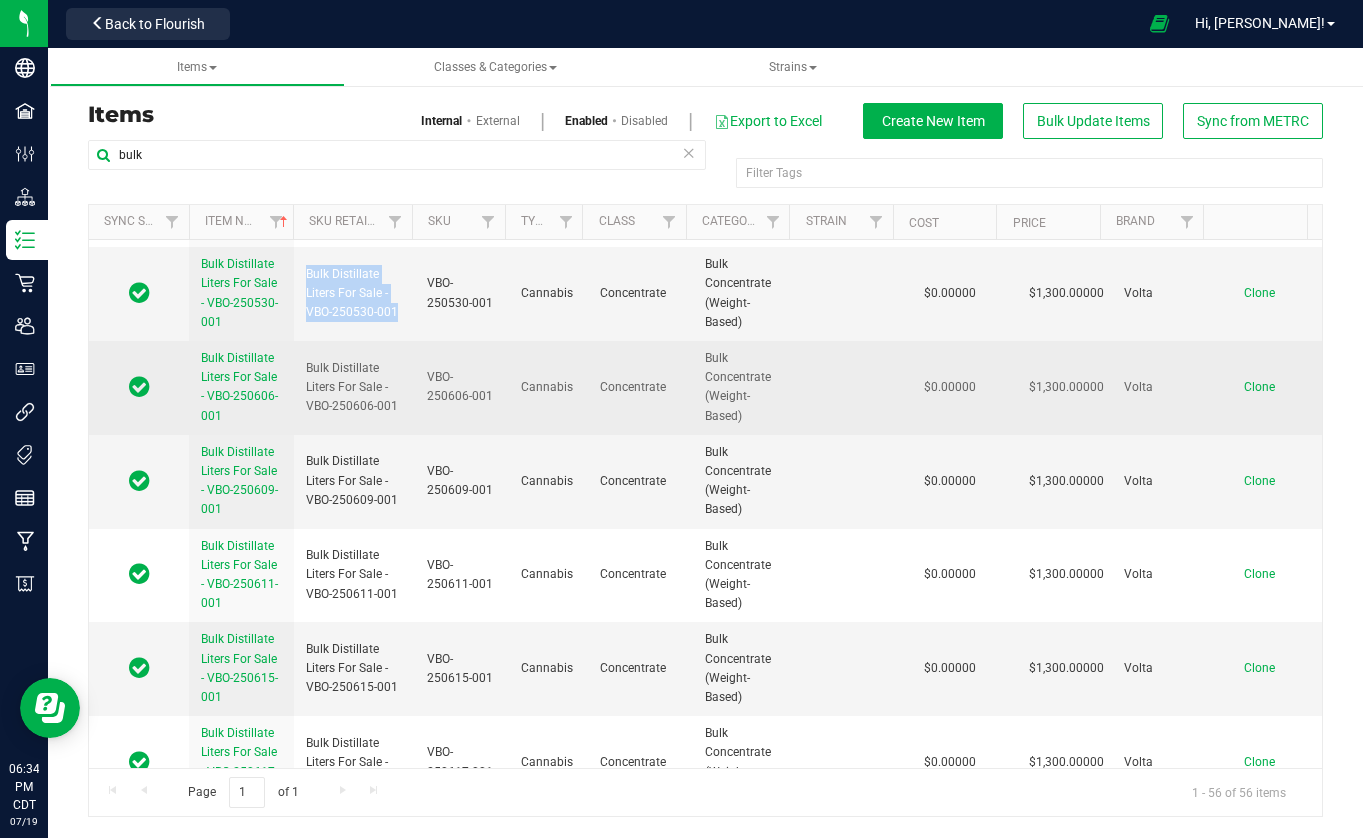 copy on "Bulk Distillate Liters For Sale - VBO-250530-001" 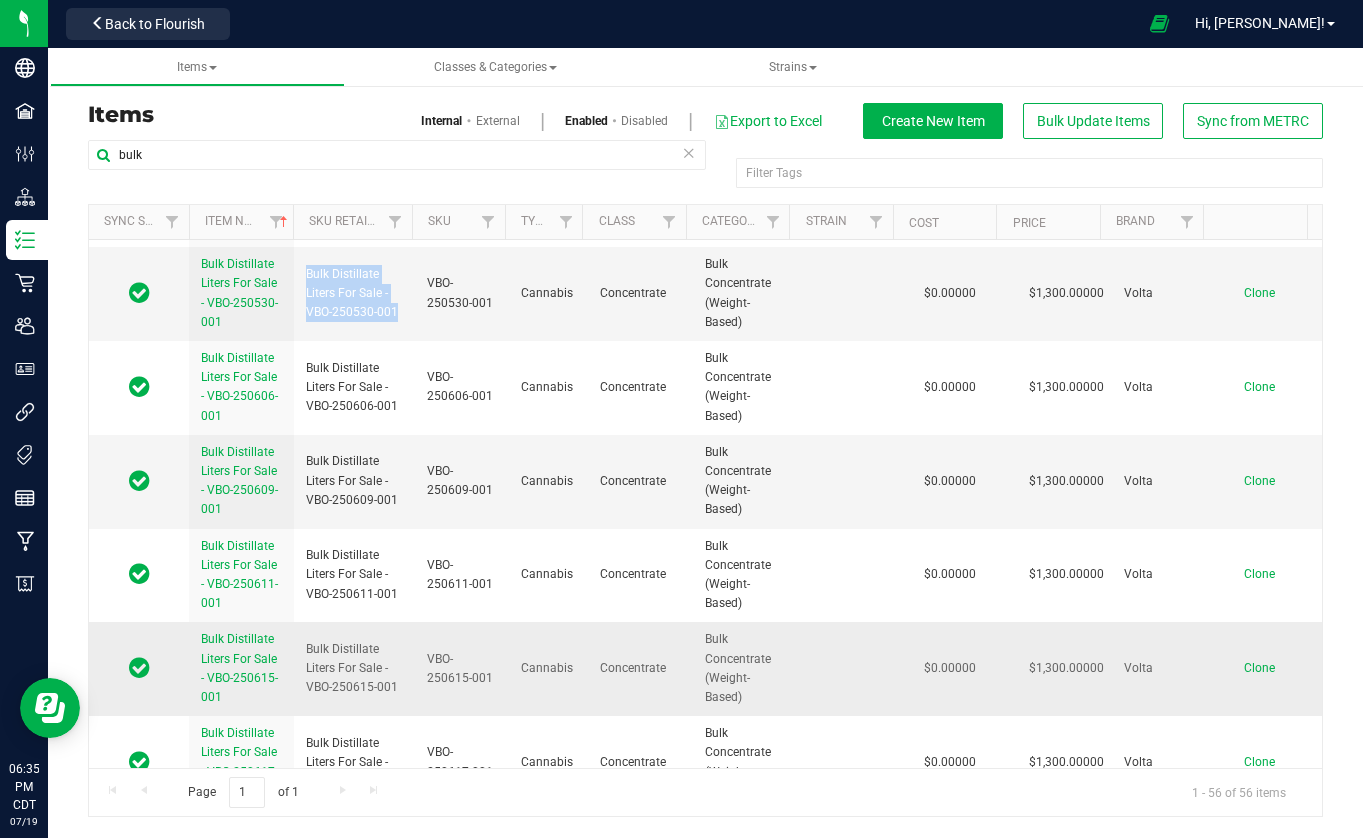 drag, startPoint x: 460, startPoint y: 316, endPoint x: 510, endPoint y: 632, distance: 319.93124 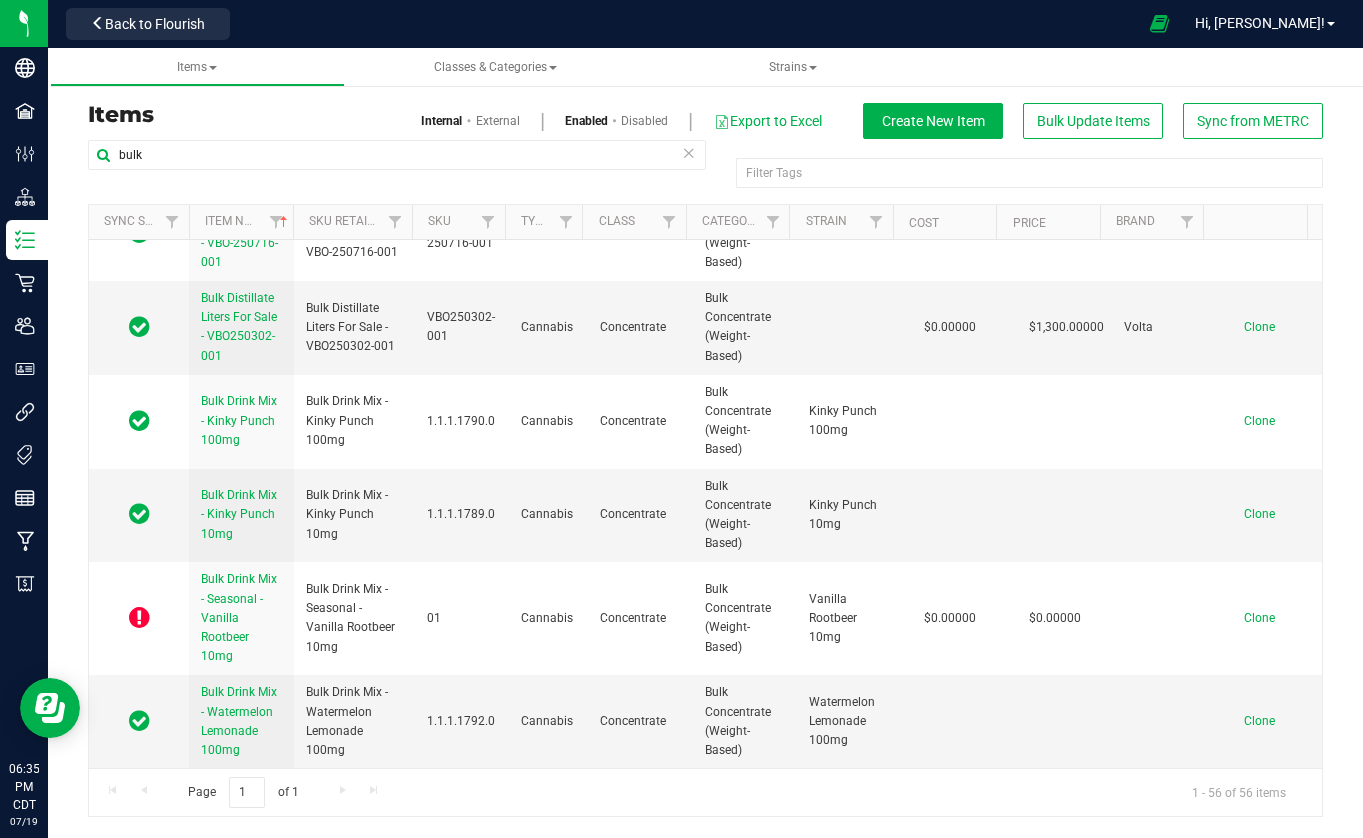 scroll, scrollTop: 3800, scrollLeft: 0, axis: vertical 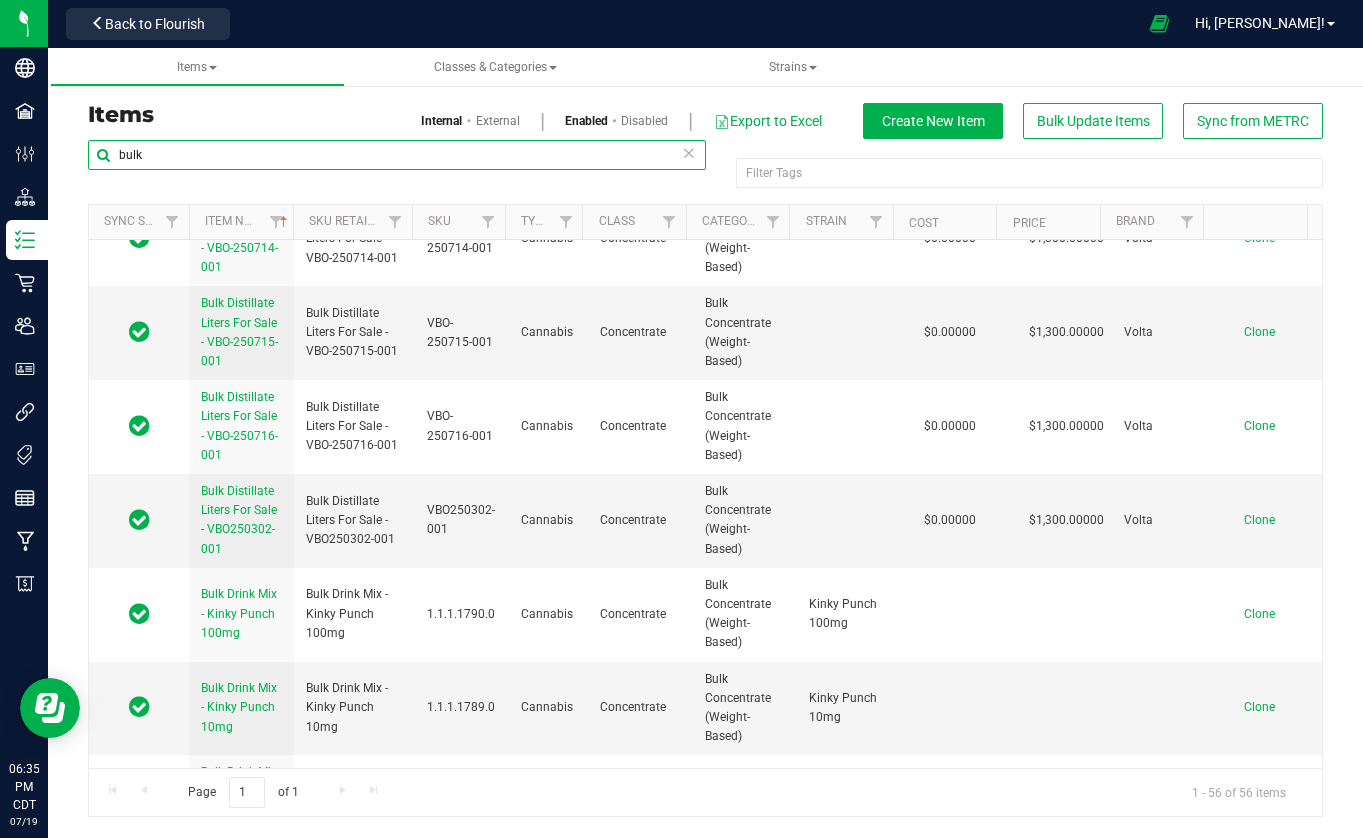 click on "bulk" at bounding box center (397, 155) 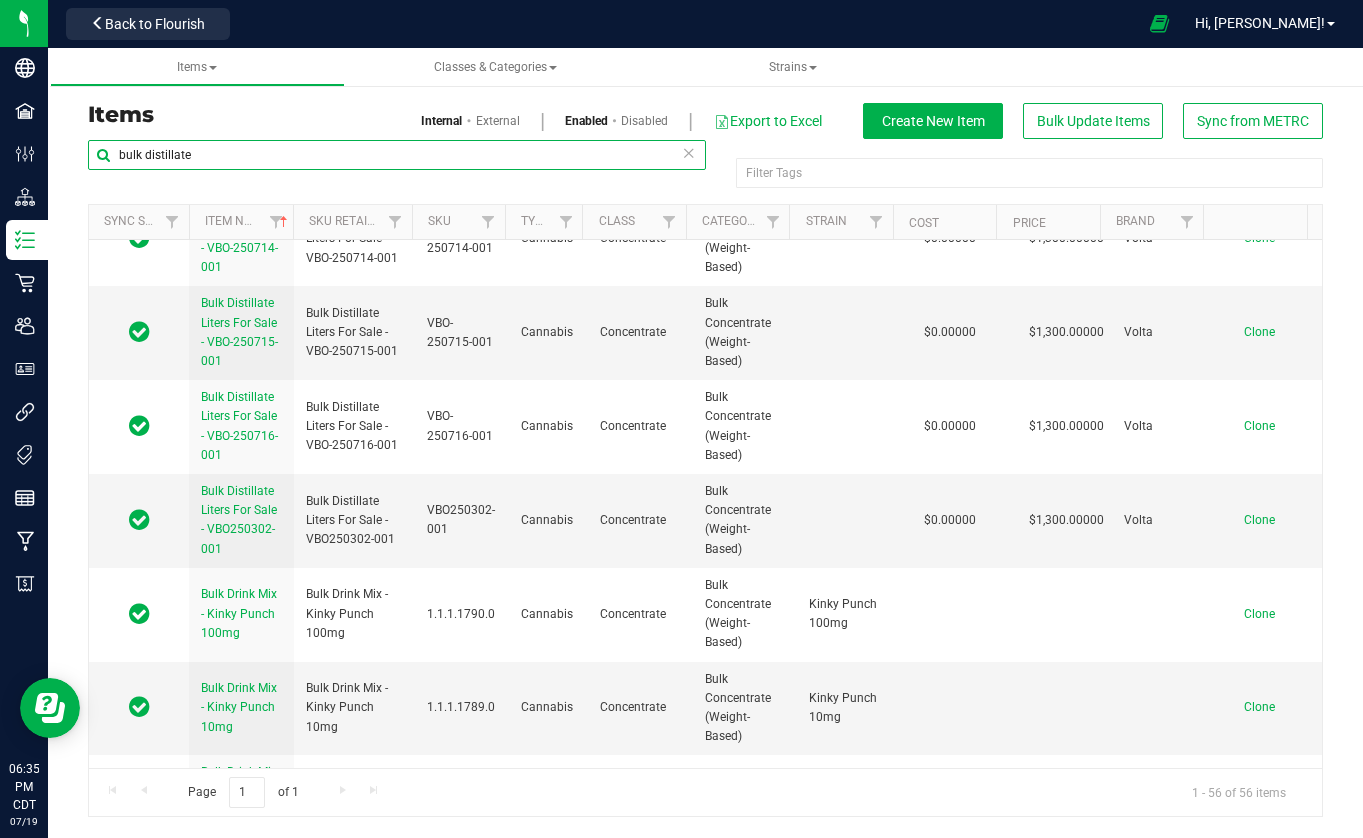 type on "bulk distillate" 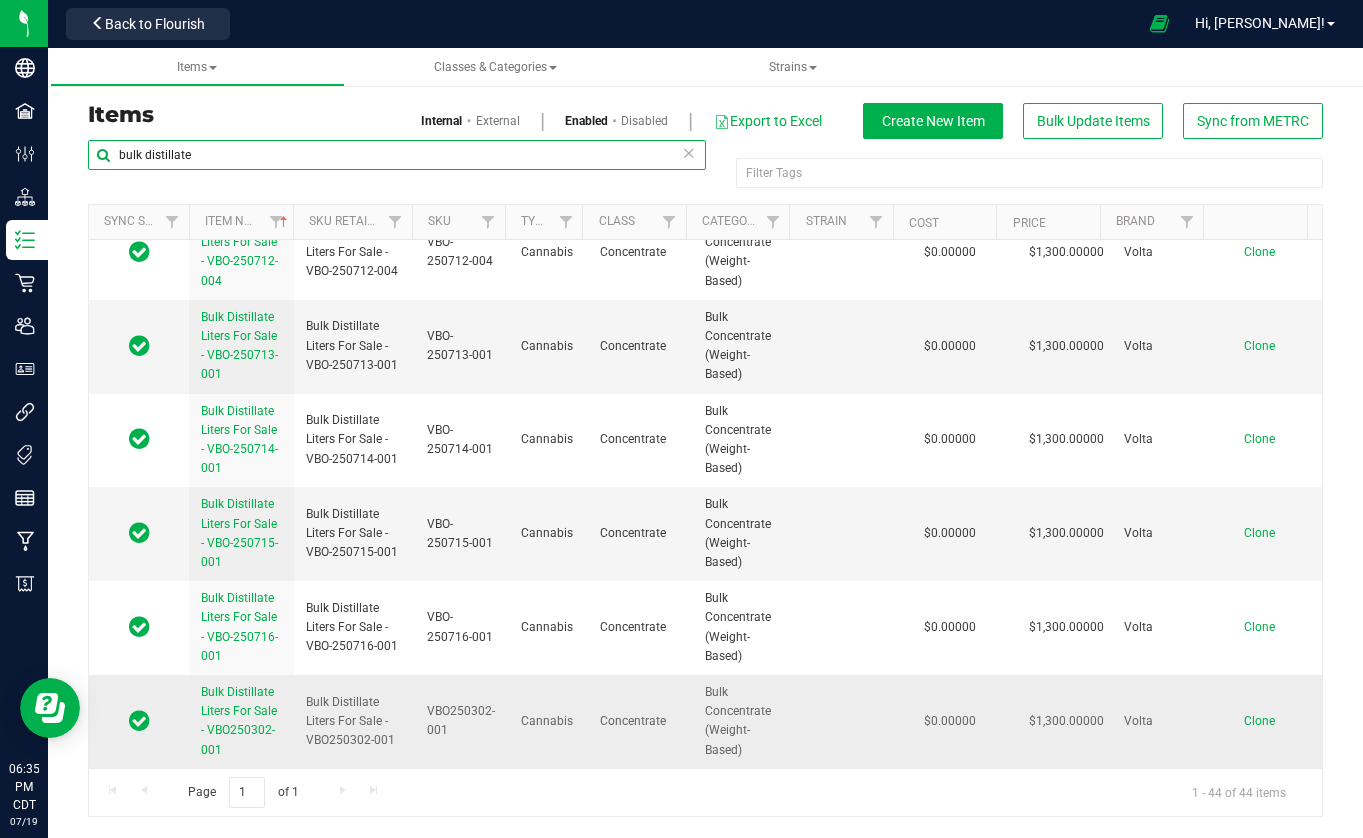 scroll, scrollTop: 3499, scrollLeft: 0, axis: vertical 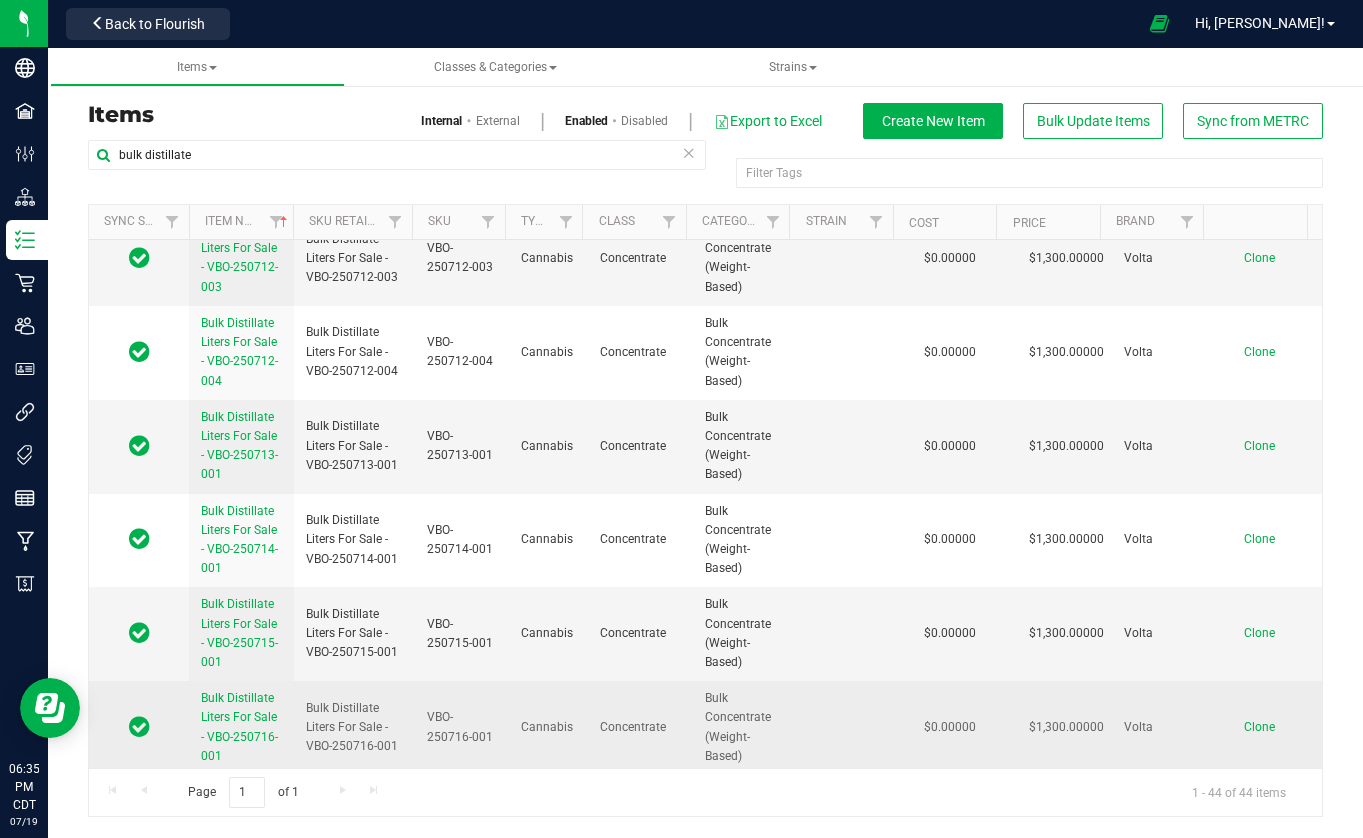 click on "Clone" at bounding box center (1259, 727) 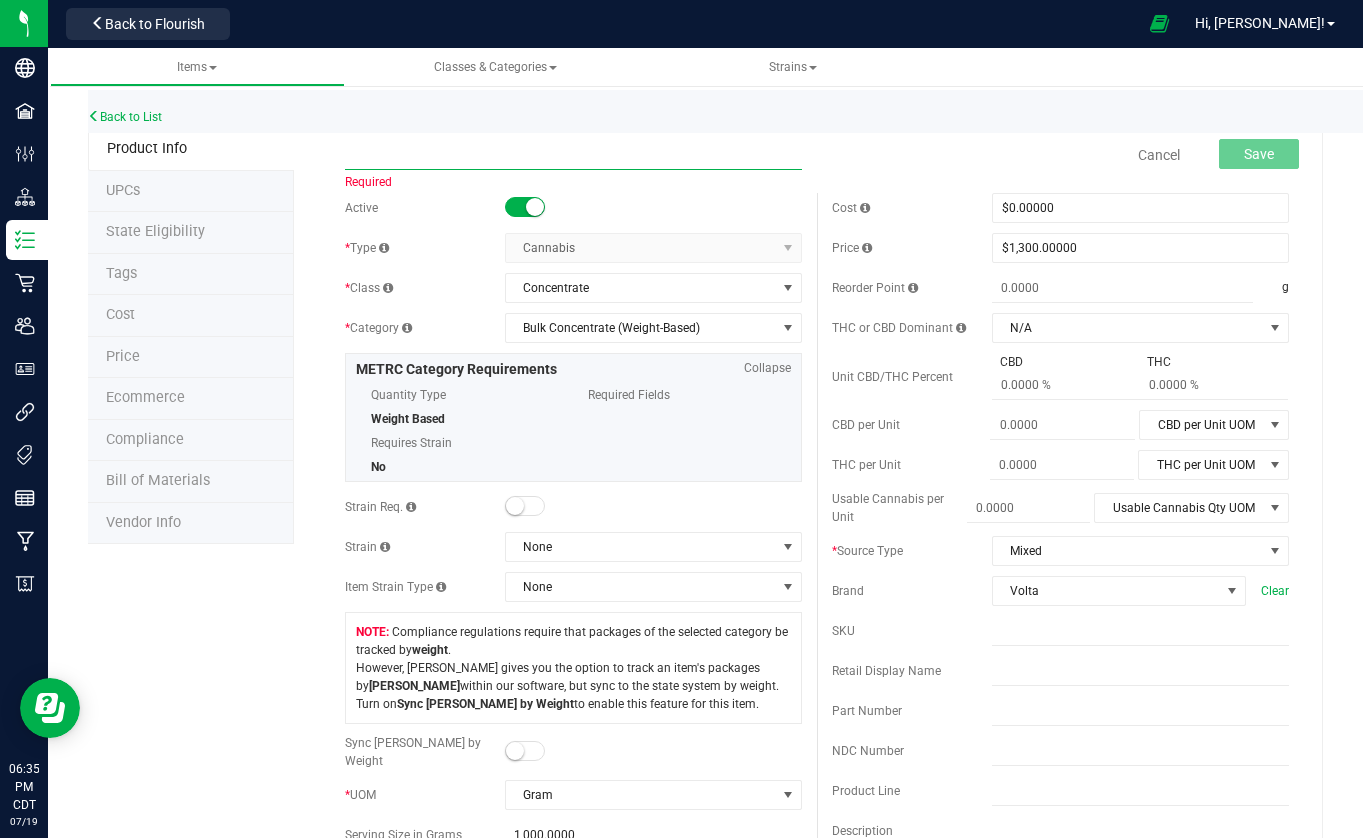 click at bounding box center [573, 155] 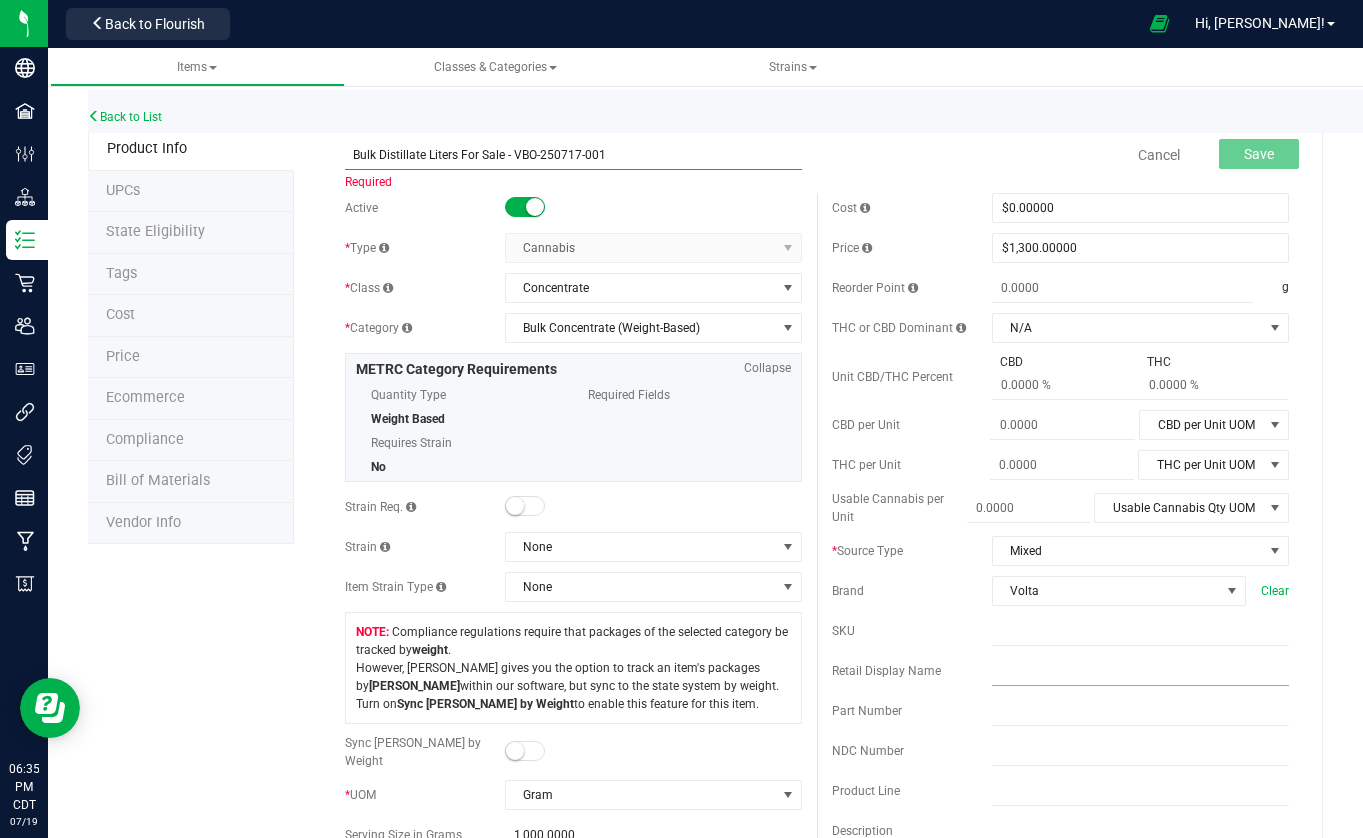 type on "Bulk Distillate Liters For Sale - VBO-250717-001" 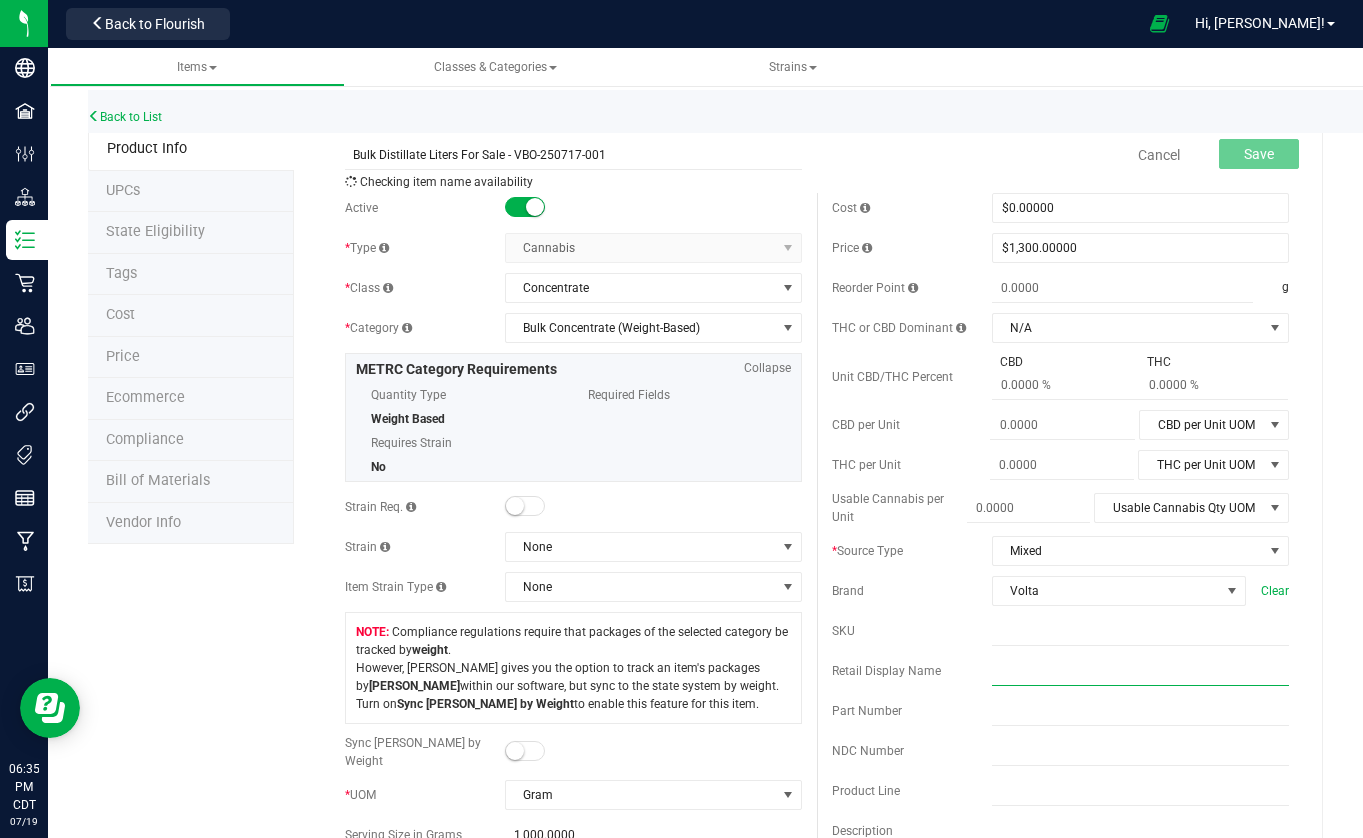 click at bounding box center [1140, 671] 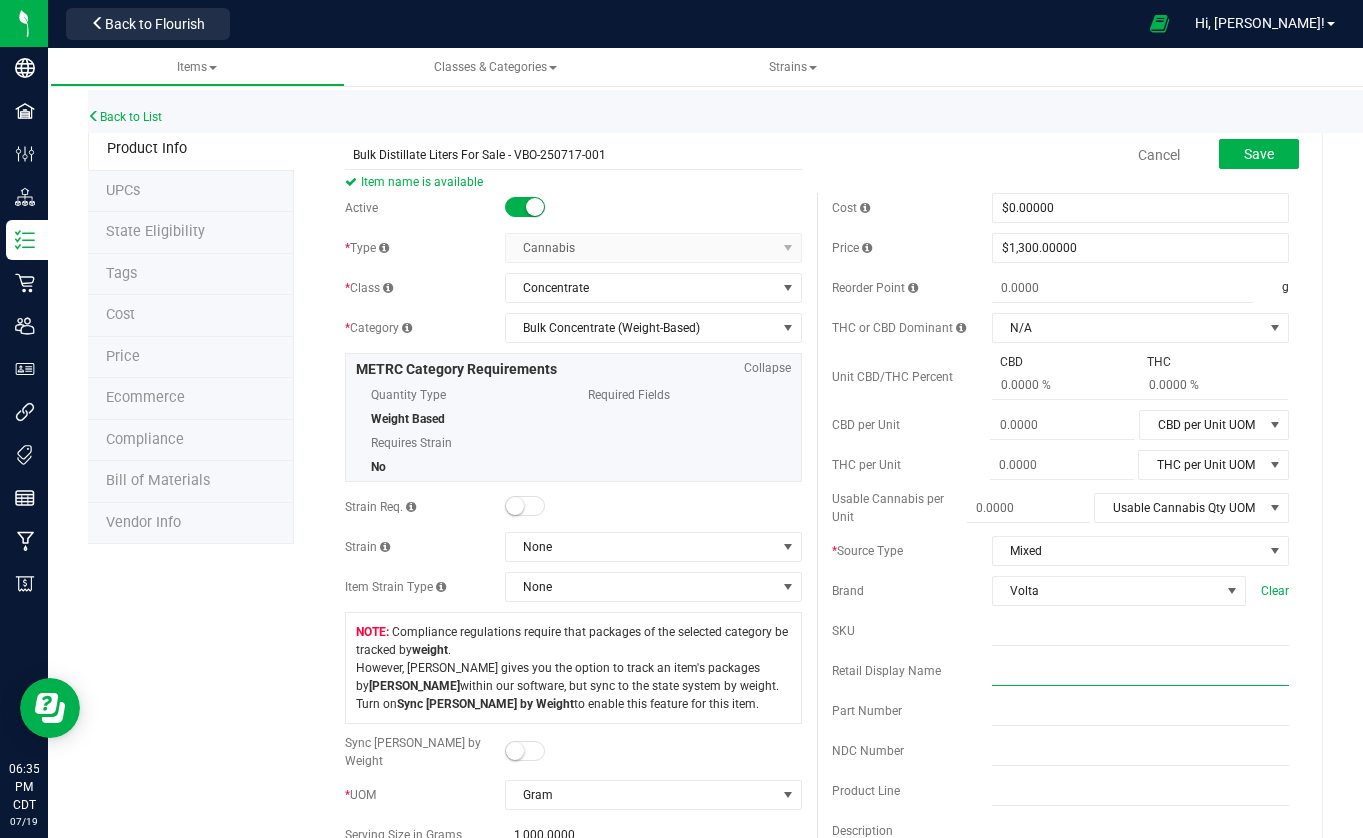 paste on "Bulk Distillate Liters For Sale - VBO-250717-001" 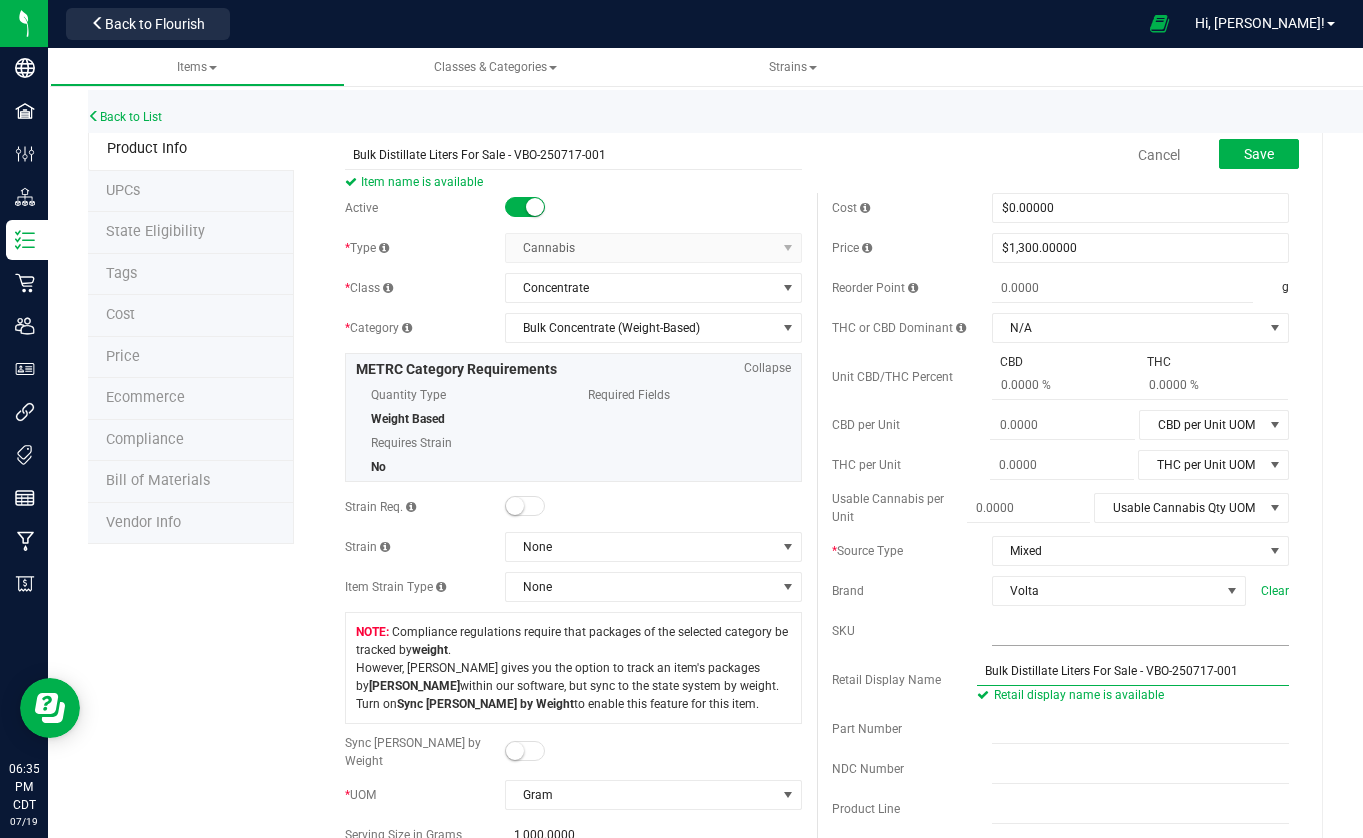 type on "Bulk Distillate Liters For Sale - VBO-250717-001" 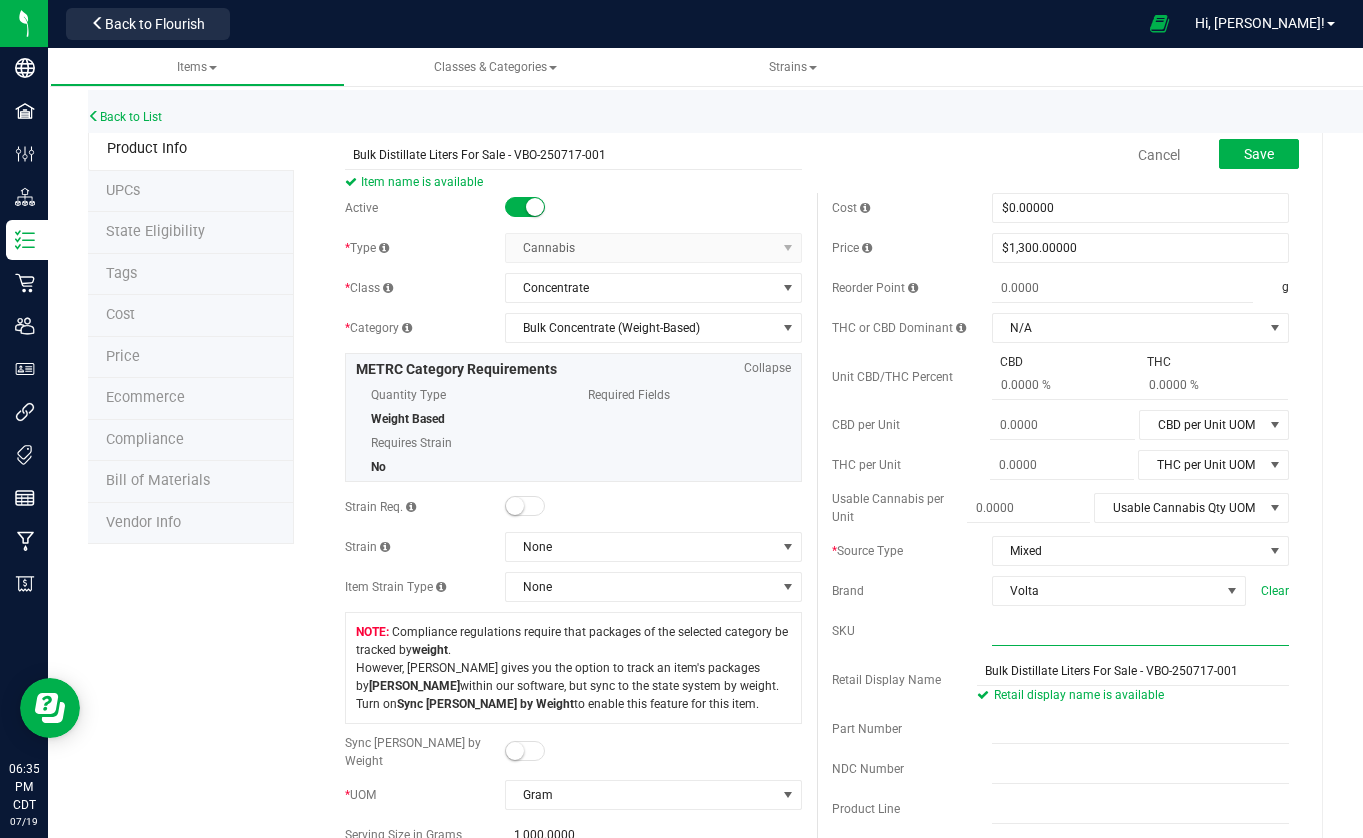 click at bounding box center (1140, 631) 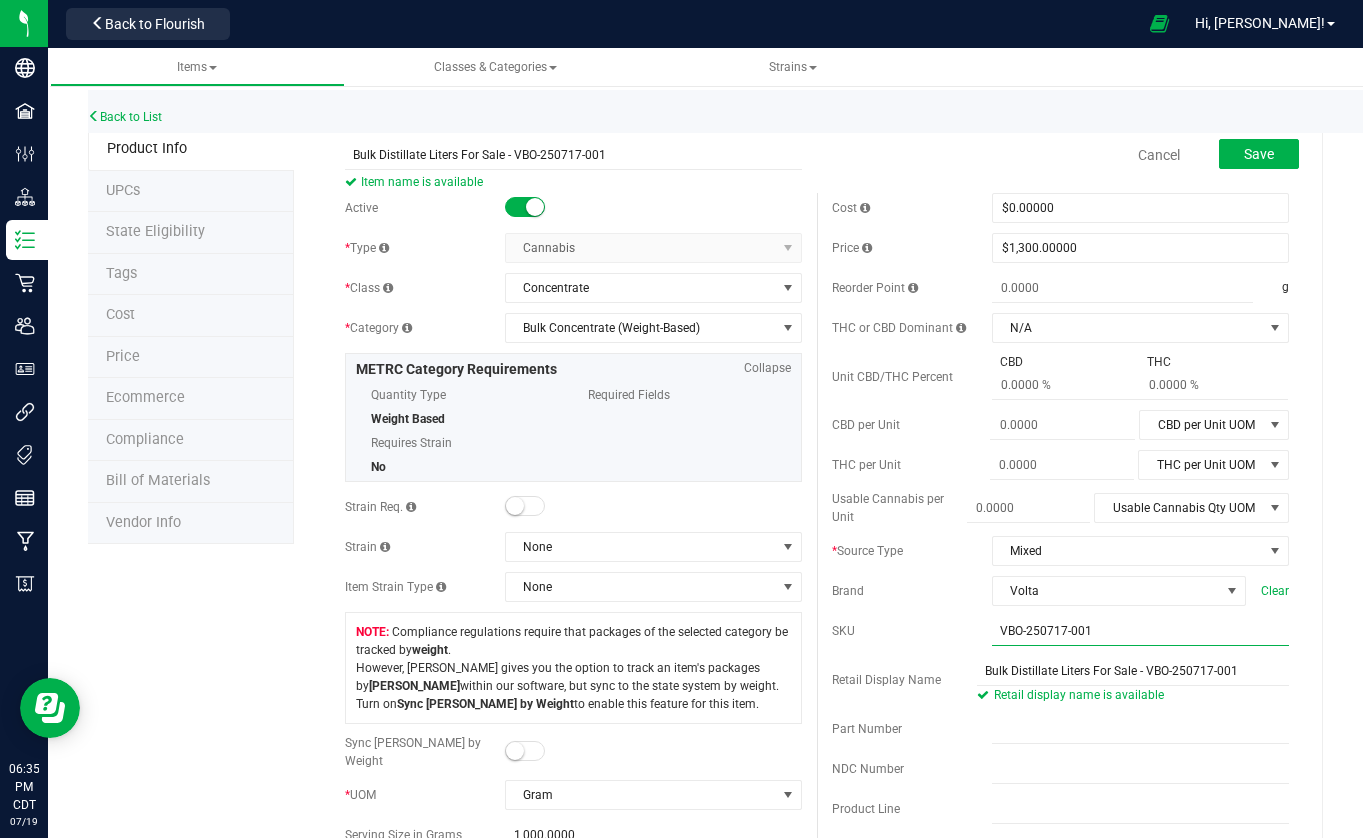 type on "VBO-250717-001" 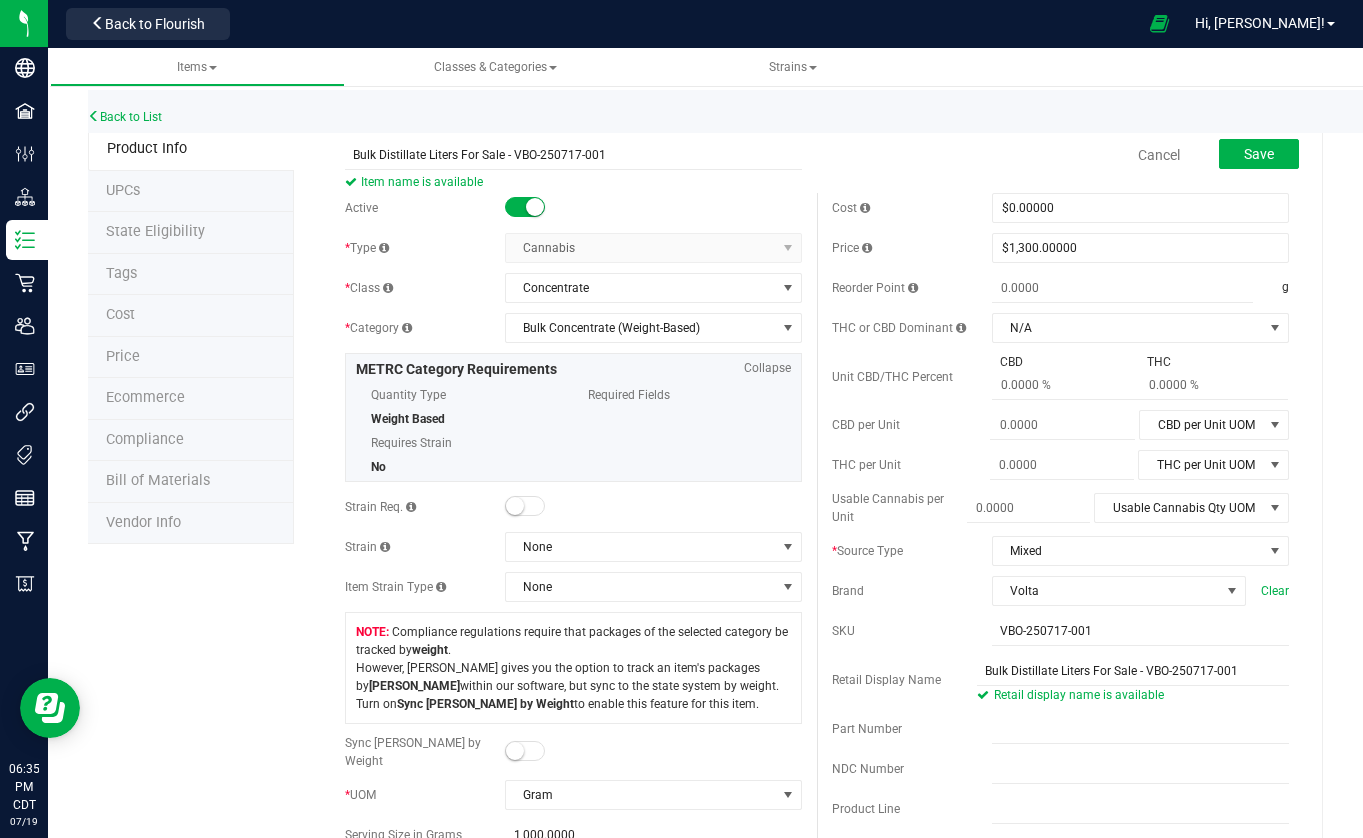 click on "SKU" at bounding box center [912, 631] 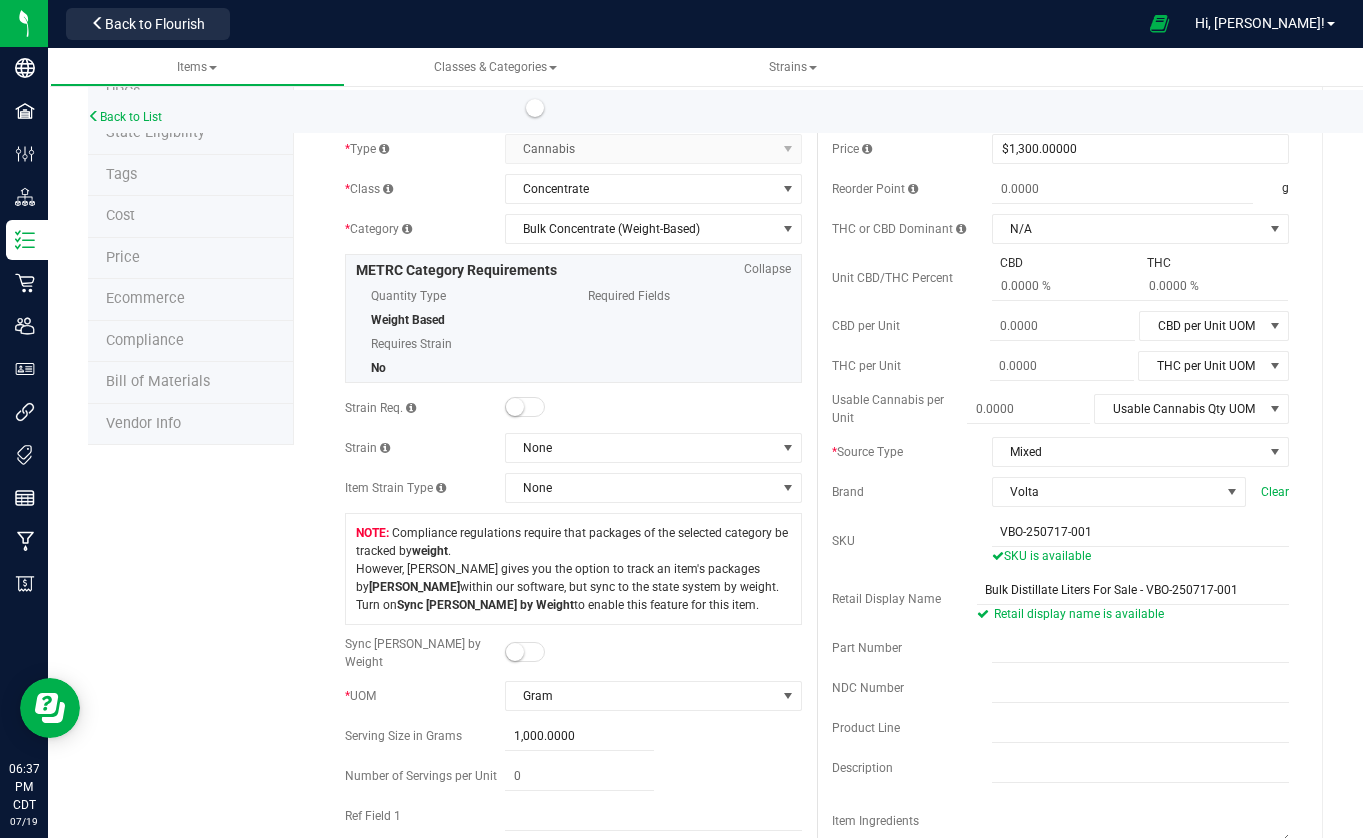 scroll, scrollTop: 0, scrollLeft: 0, axis: both 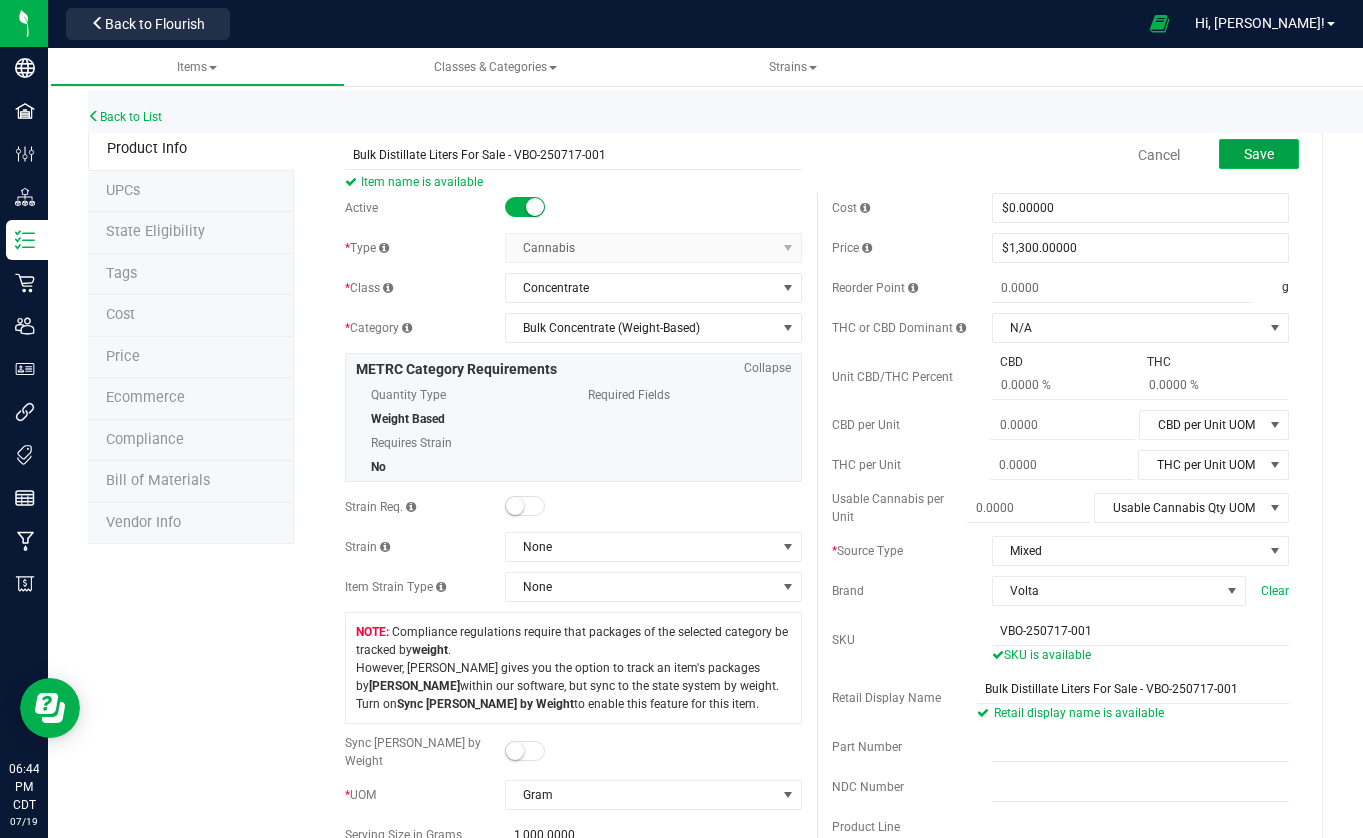 click on "Save" at bounding box center (1259, 154) 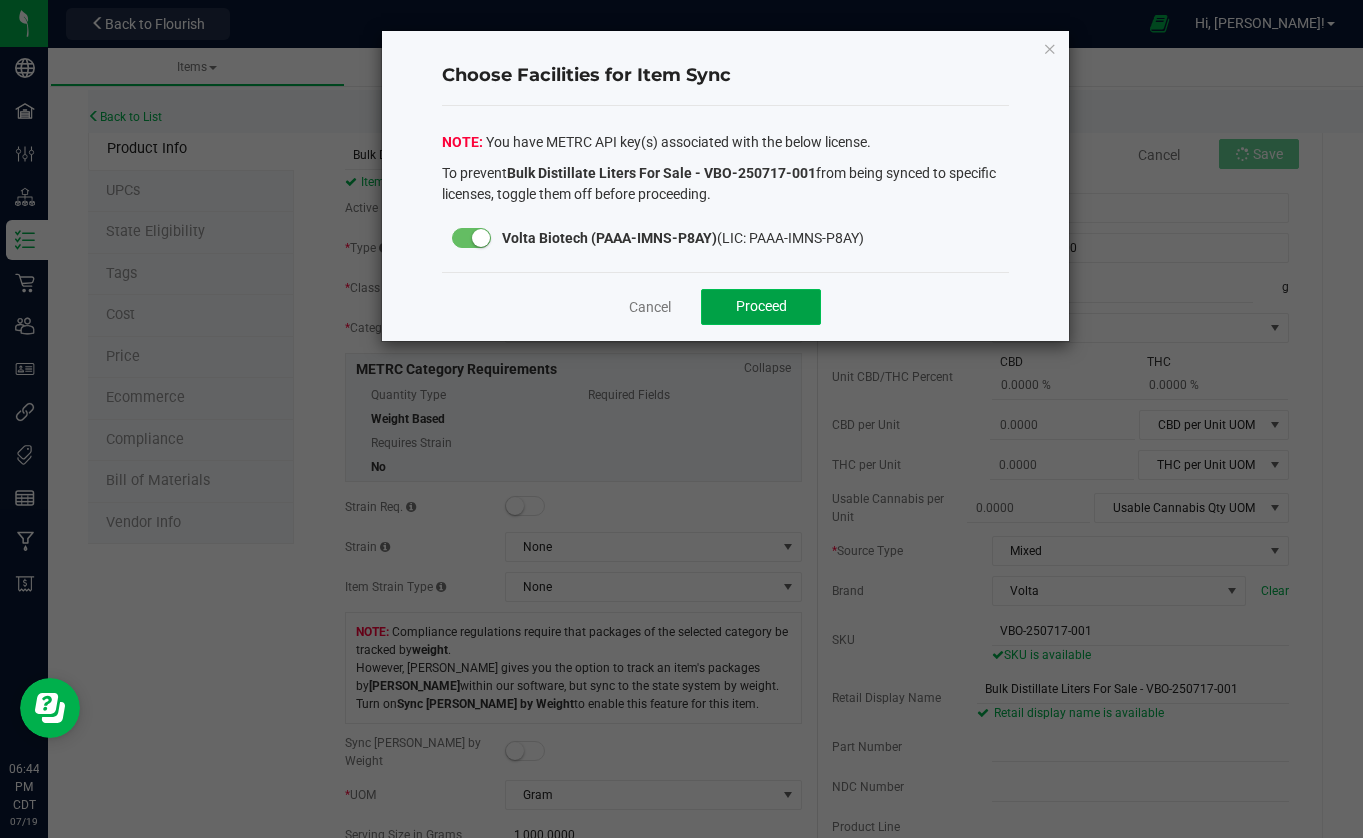 click on "Proceed" 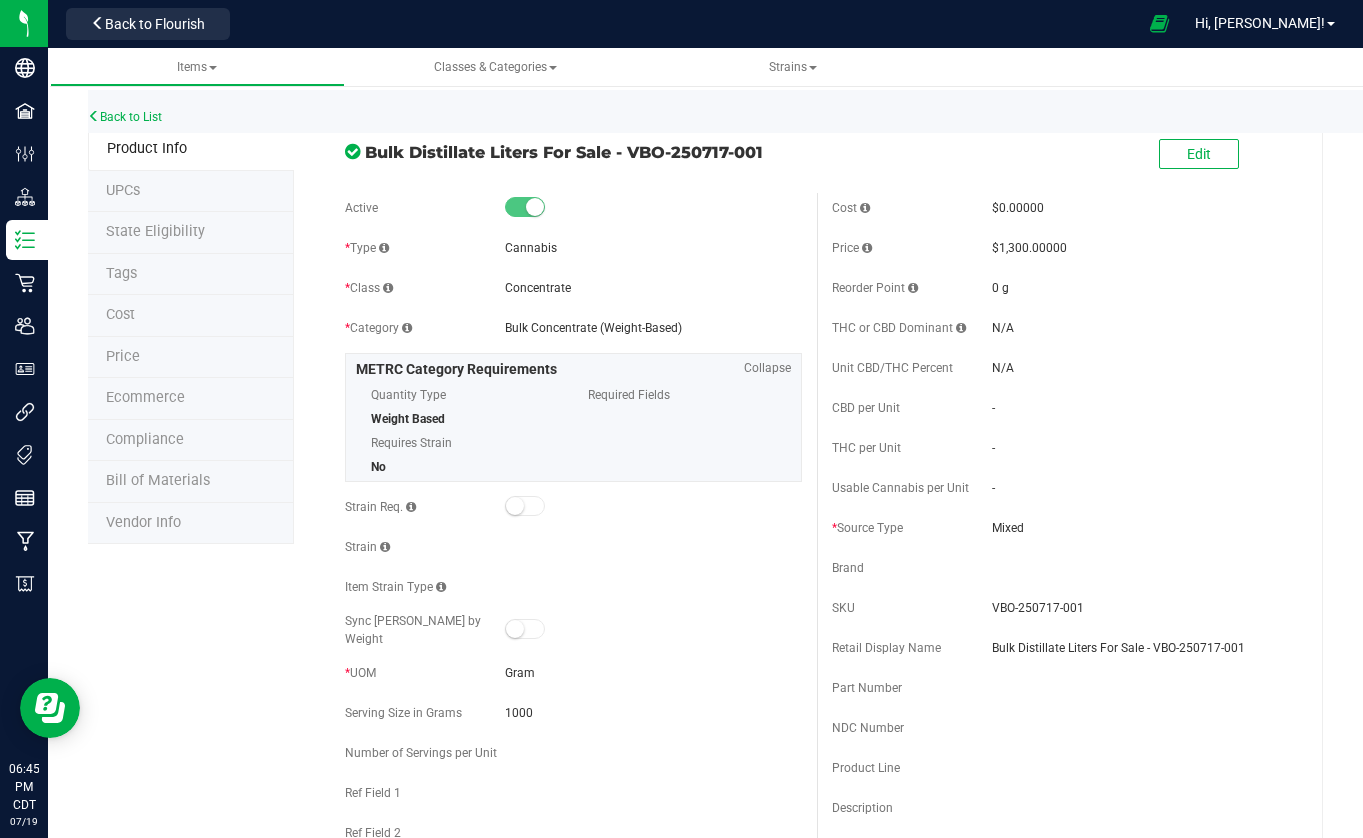 drag, startPoint x: 772, startPoint y: 152, endPoint x: 366, endPoint y: 145, distance: 406.06033 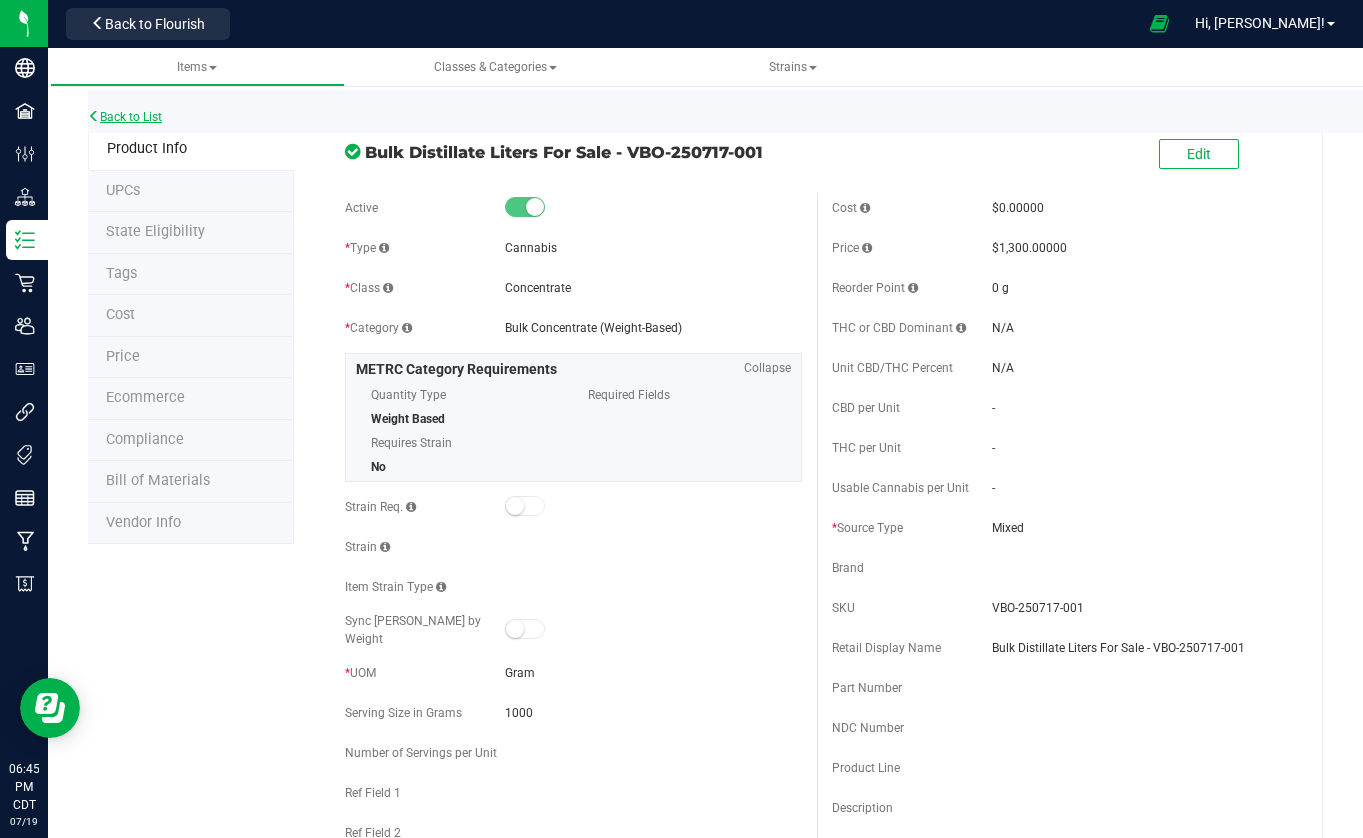 click on "Back to List" at bounding box center [125, 117] 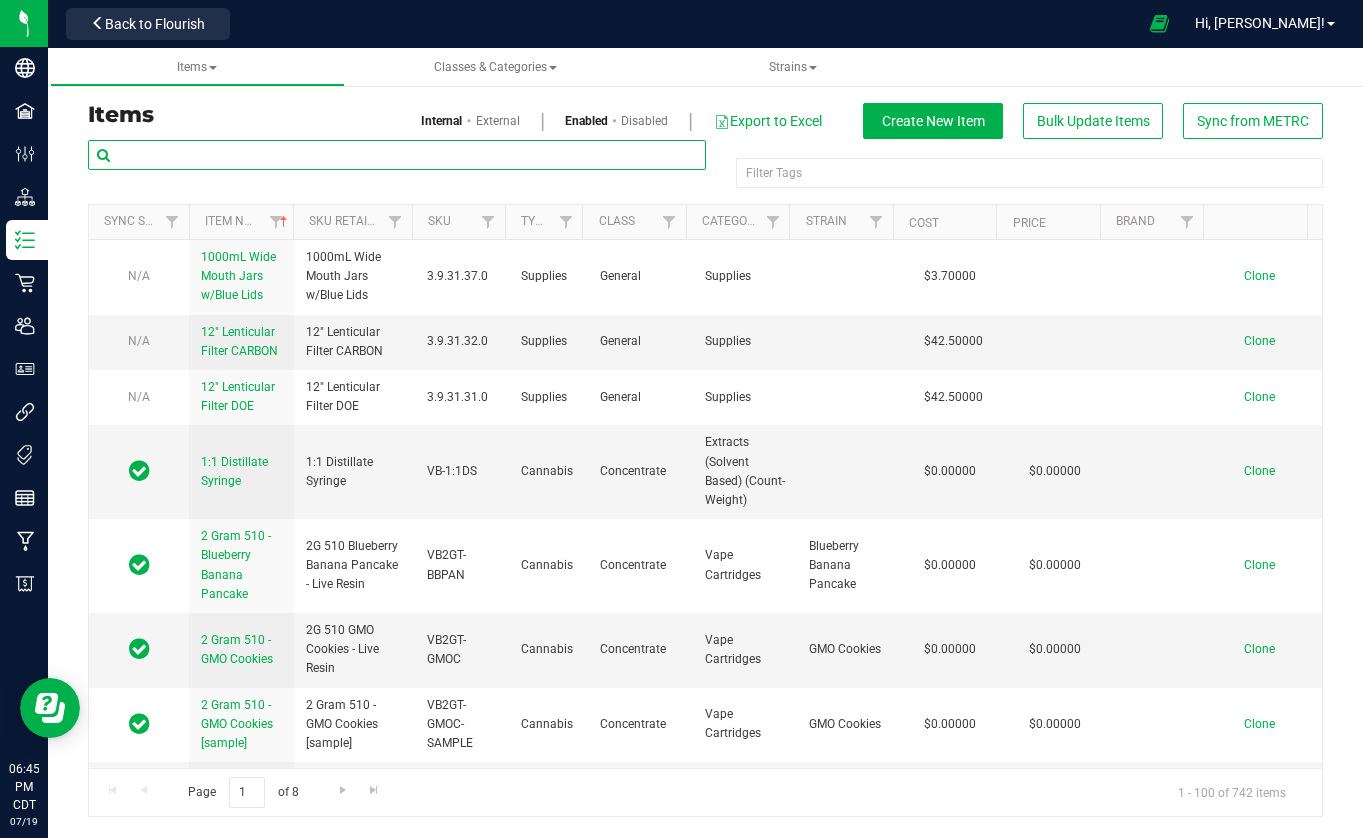 click at bounding box center [397, 155] 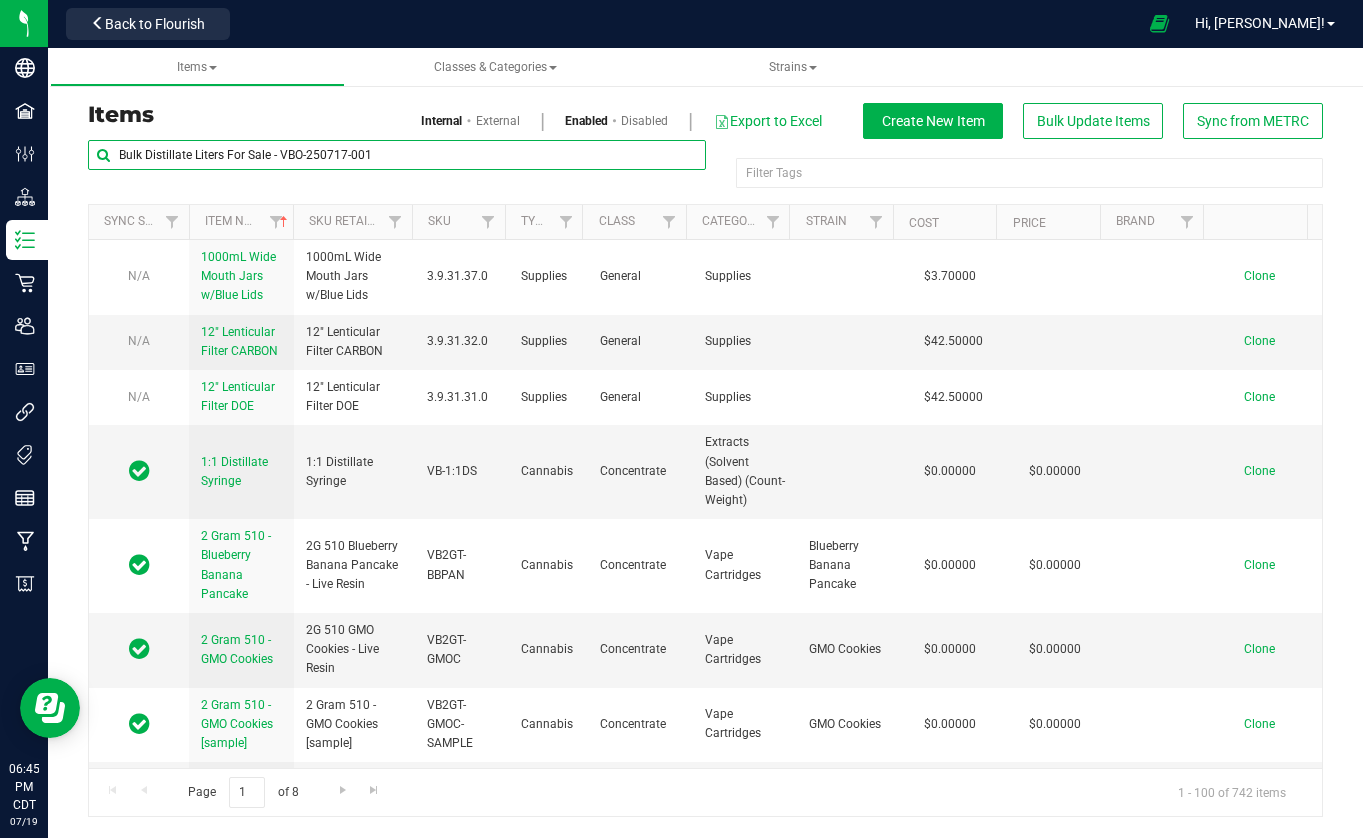 type on "Bulk Distillate Liters For Sale - VBO-250717-001" 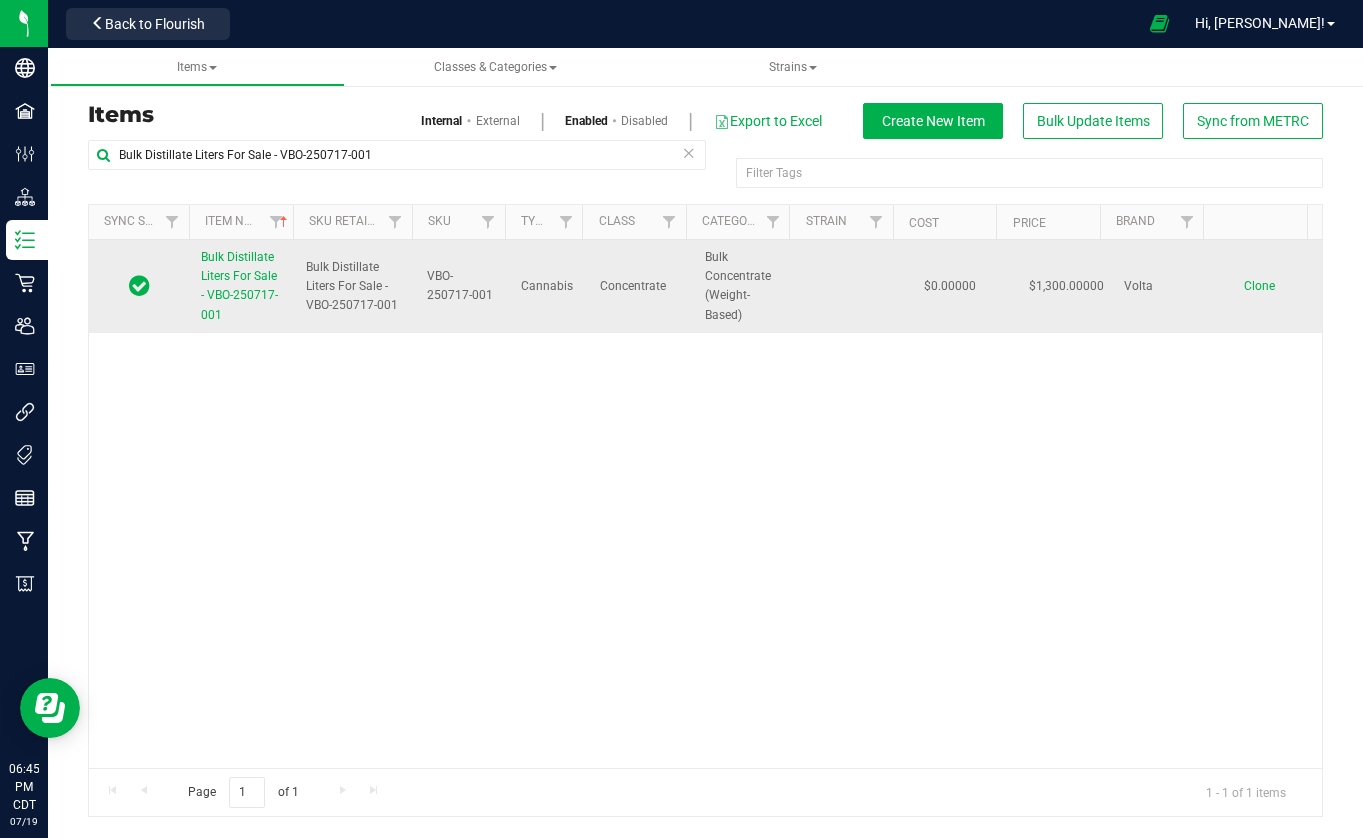 click on "Clone" at bounding box center [1259, 286] 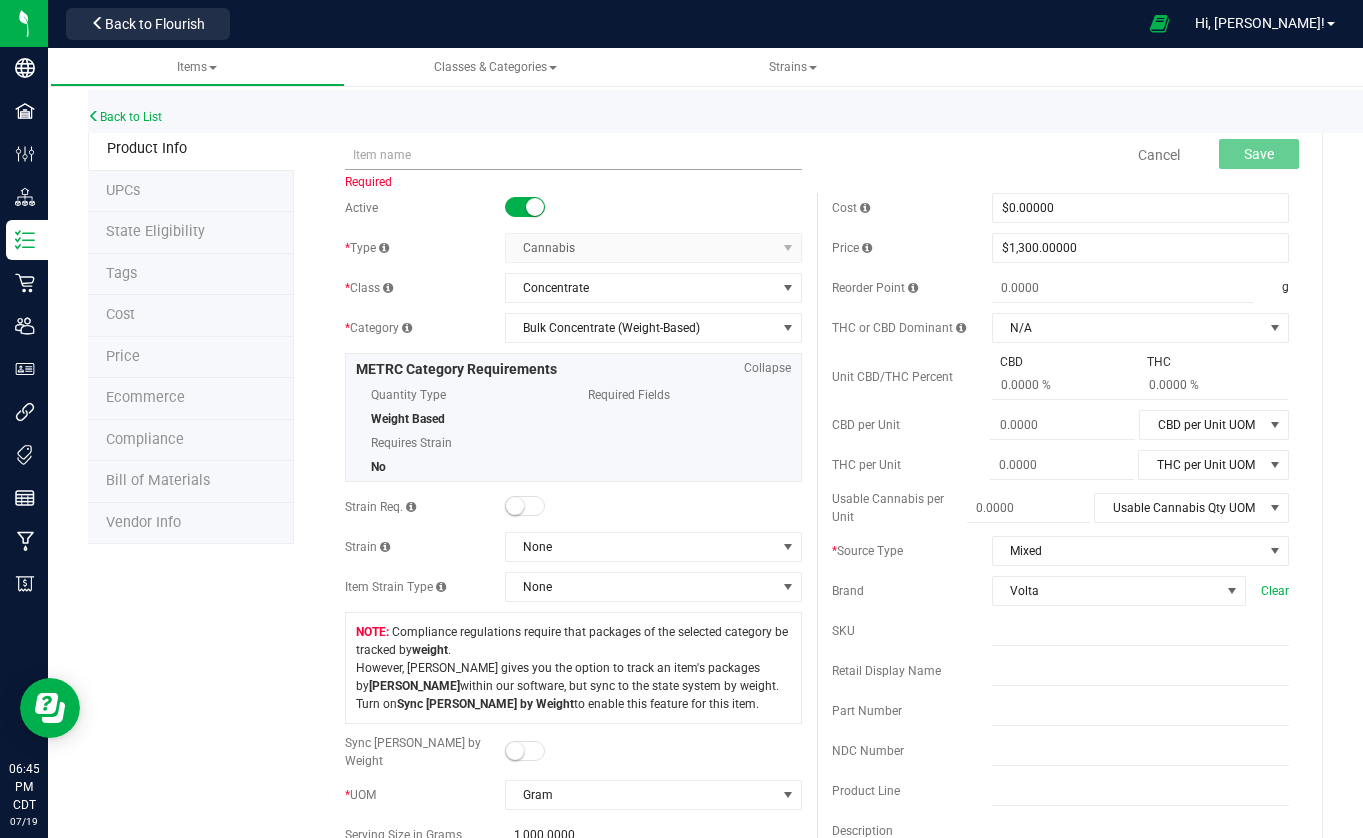 click at bounding box center [573, 155] 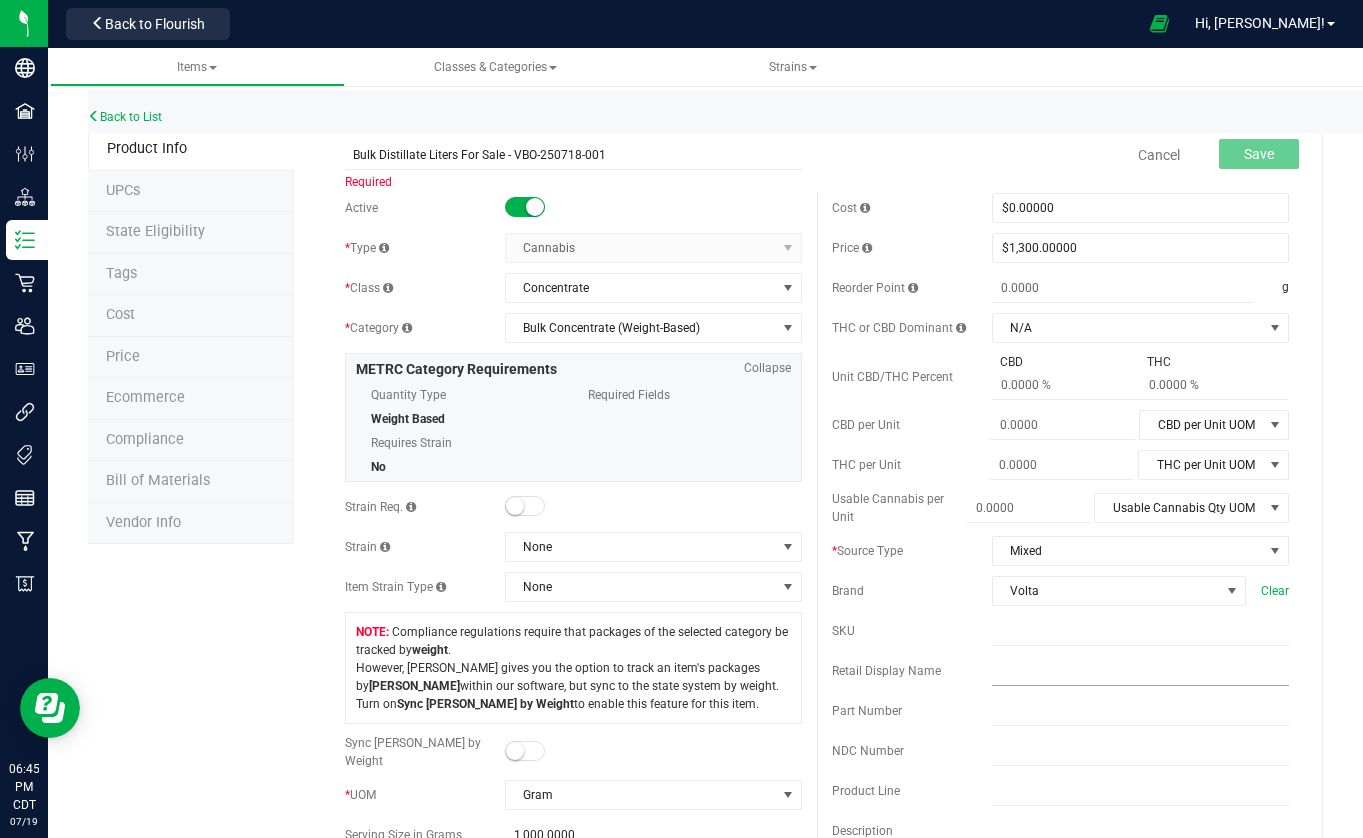 type on "Bulk Distillate Liters For Sale - VBO-250718-001" 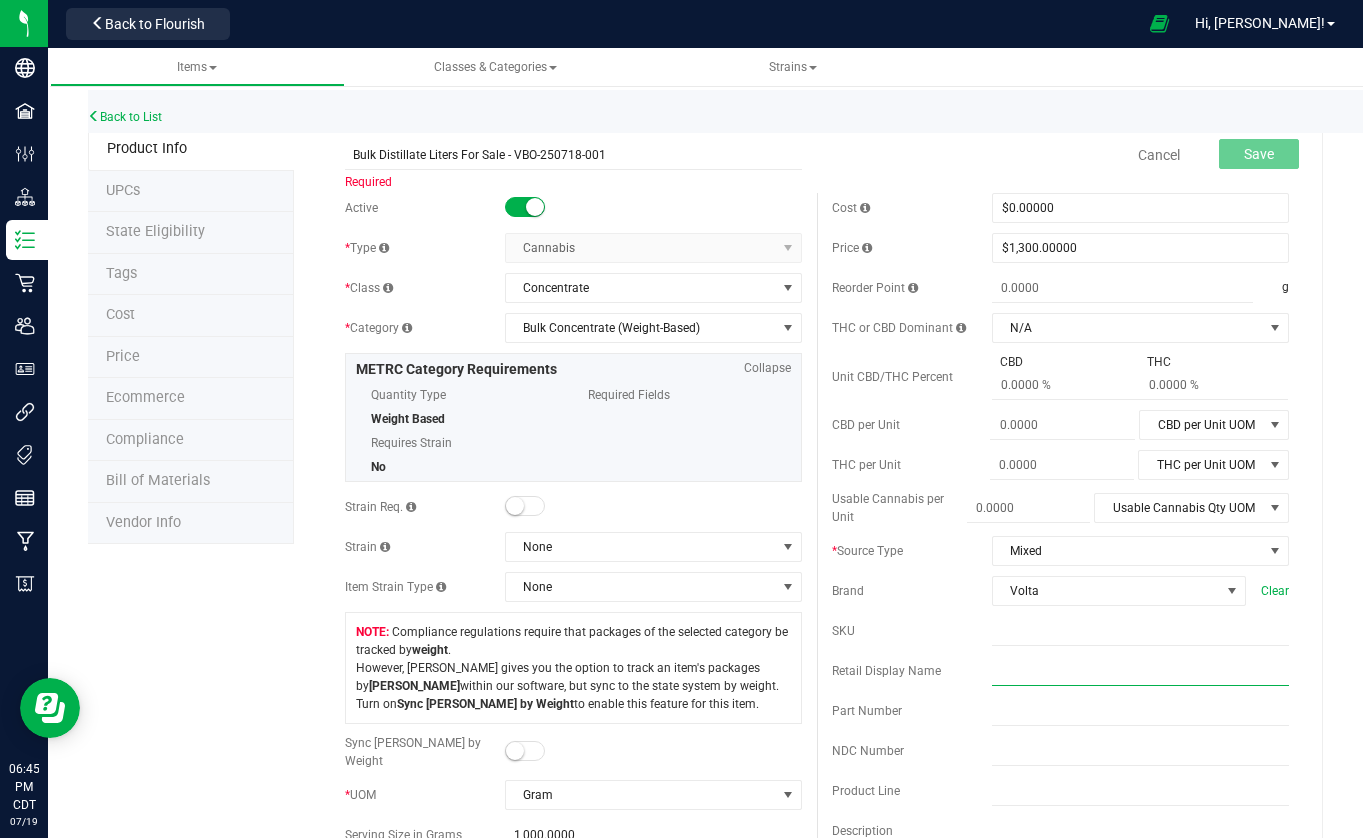 click at bounding box center (1140, 671) 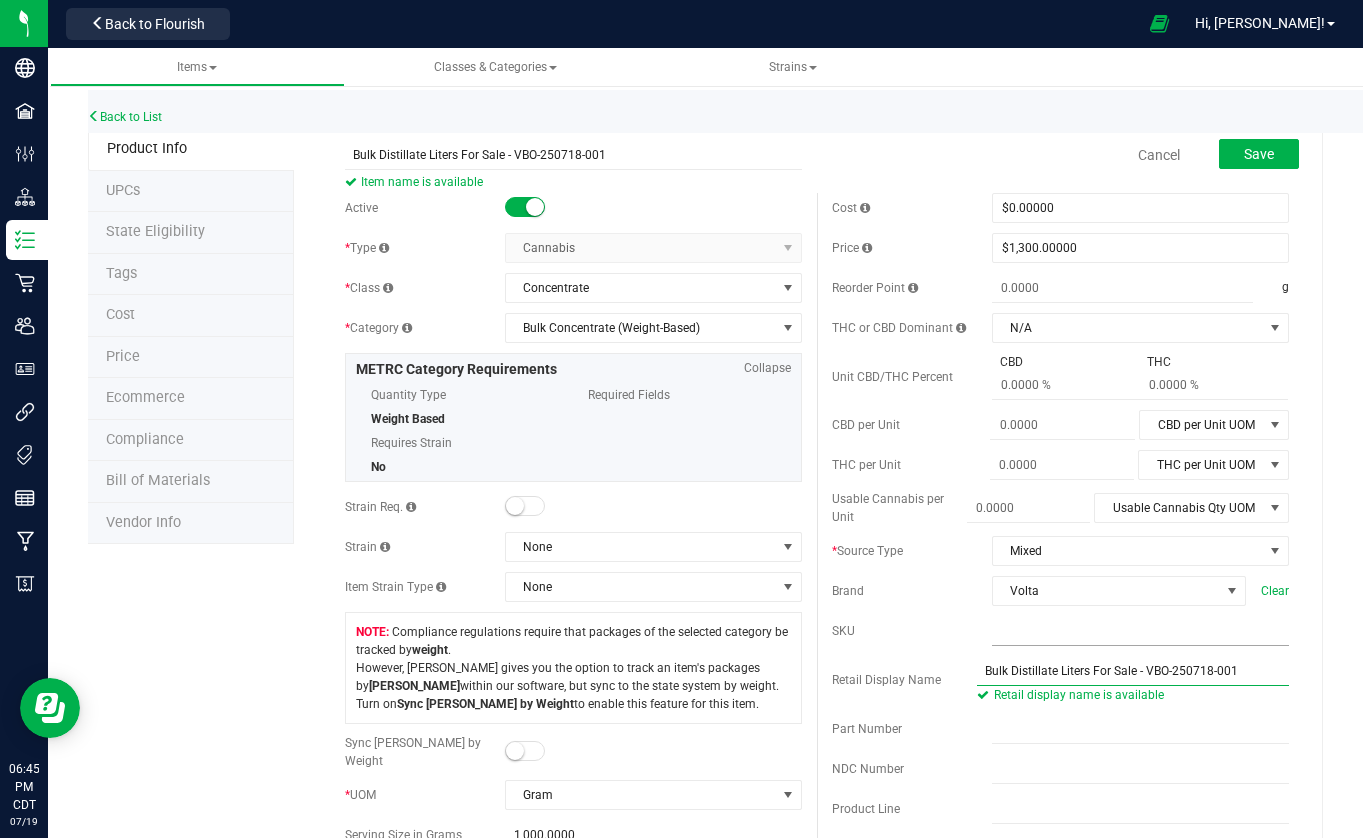 type on "Bulk Distillate Liters For Sale - VBO-250718-001" 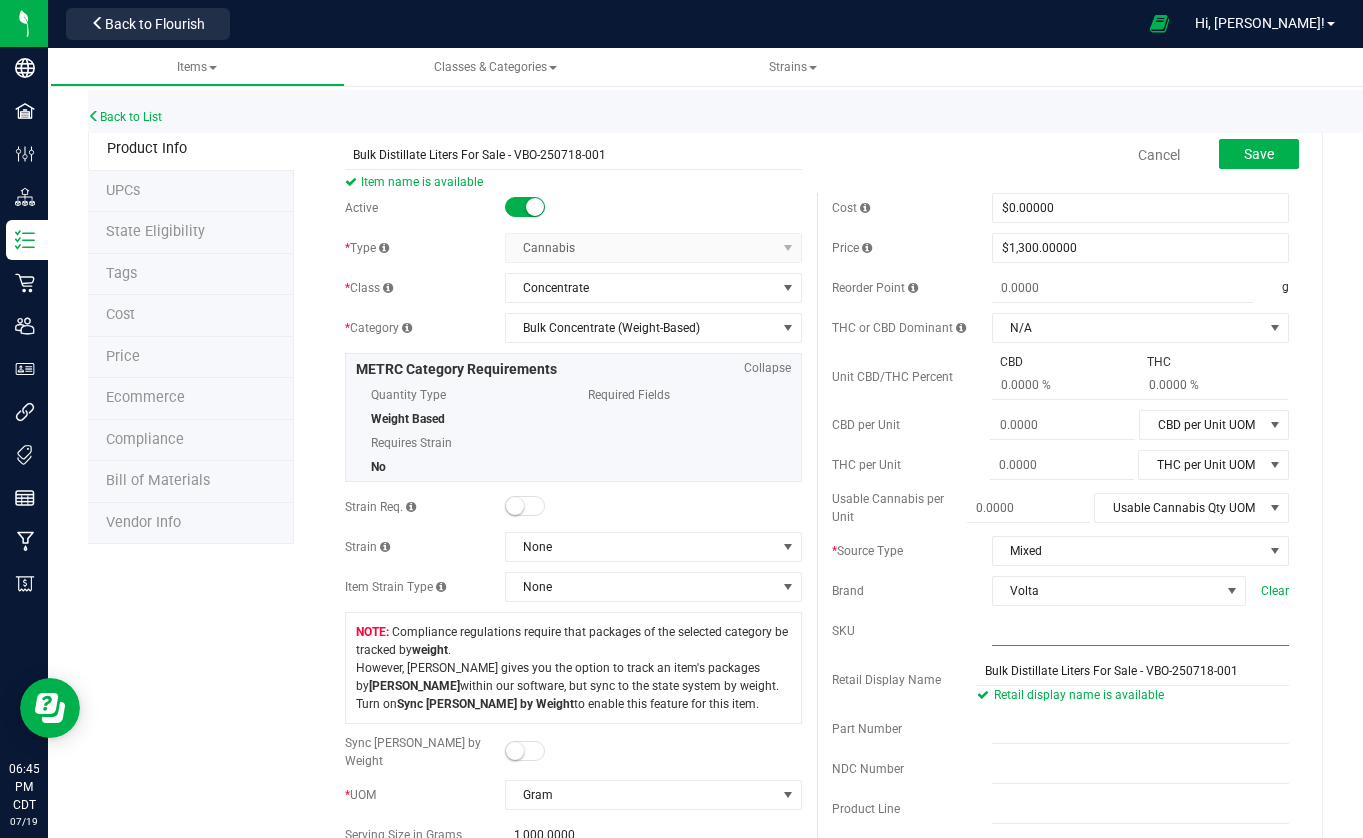 click at bounding box center [1140, 631] 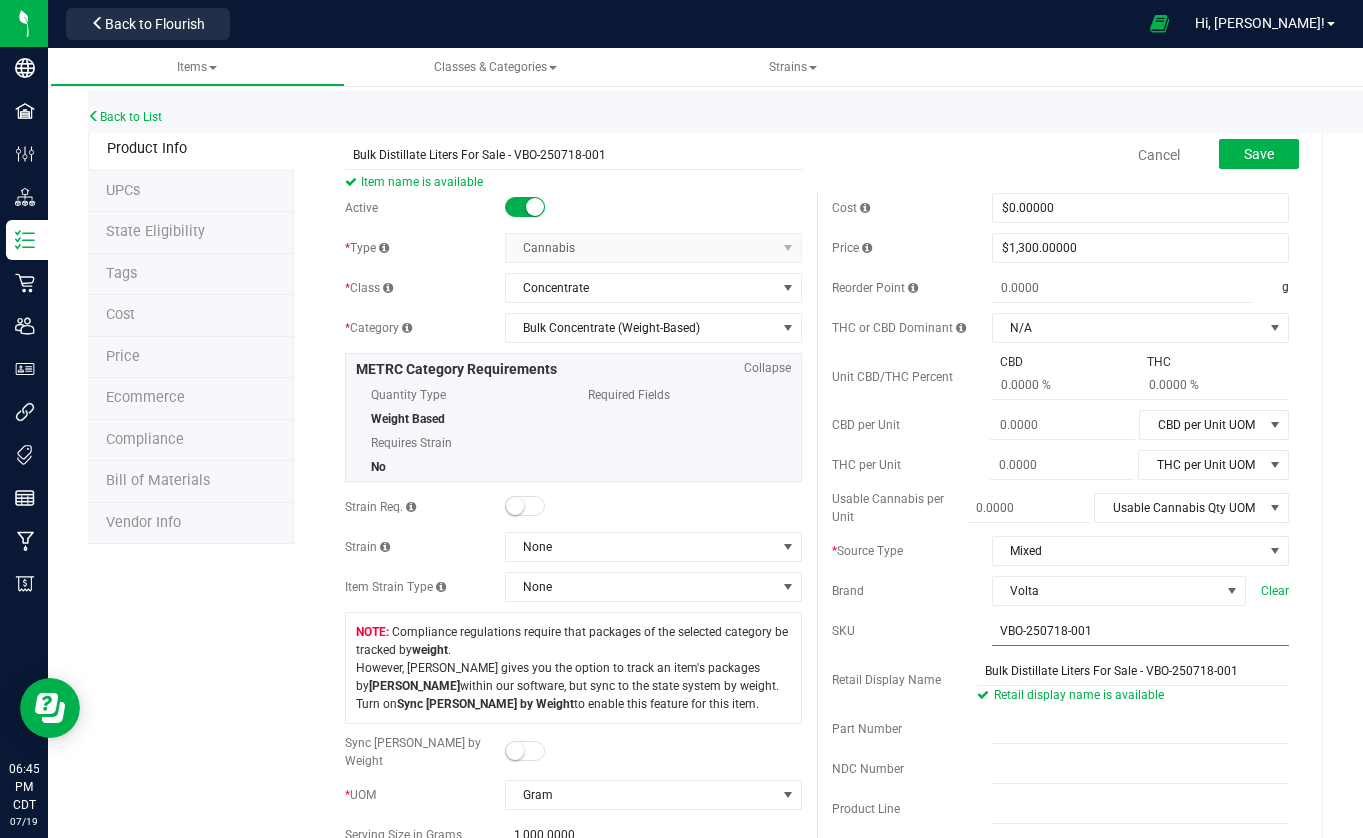 type on "VBO-250718-001" 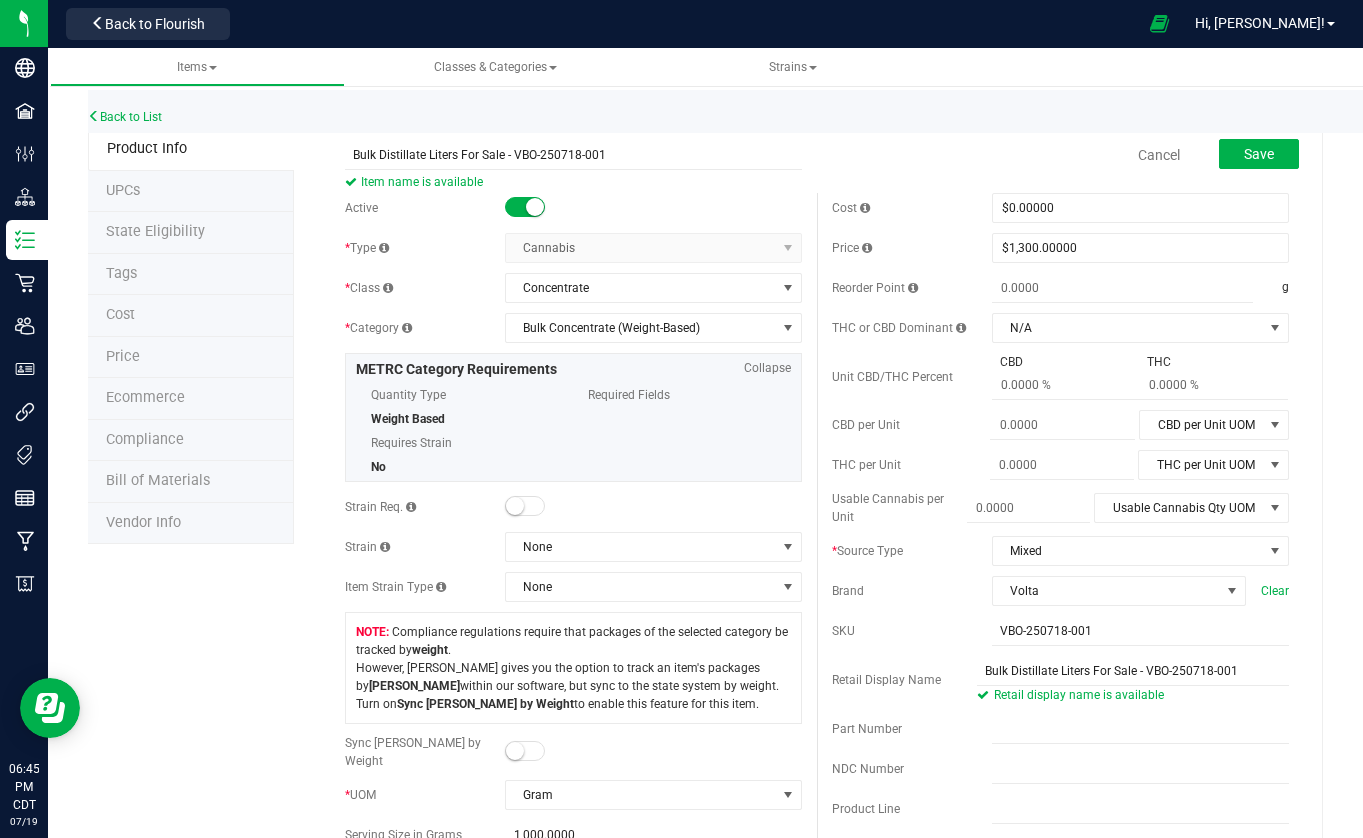 click on "SKU" at bounding box center [912, 631] 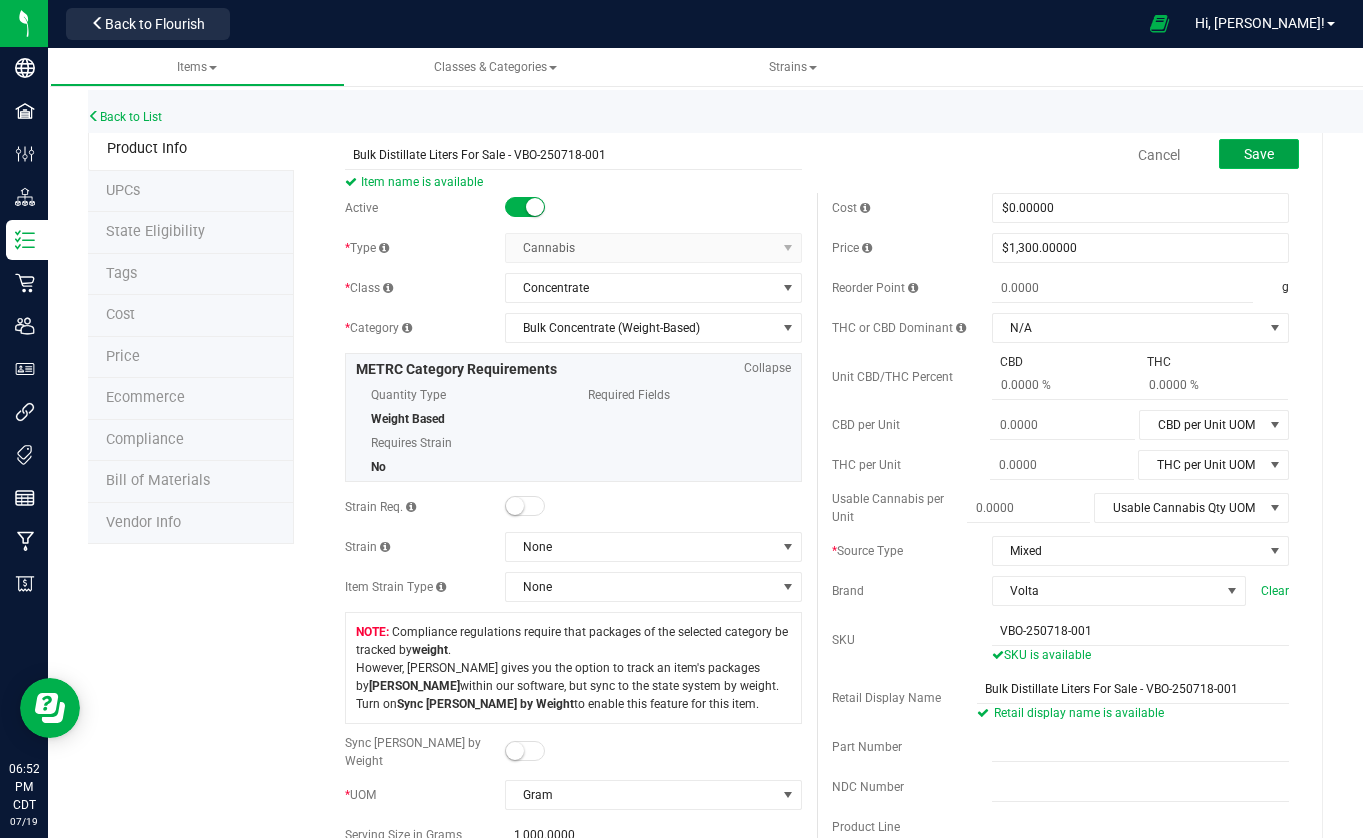 click on "Save" at bounding box center [1259, 154] 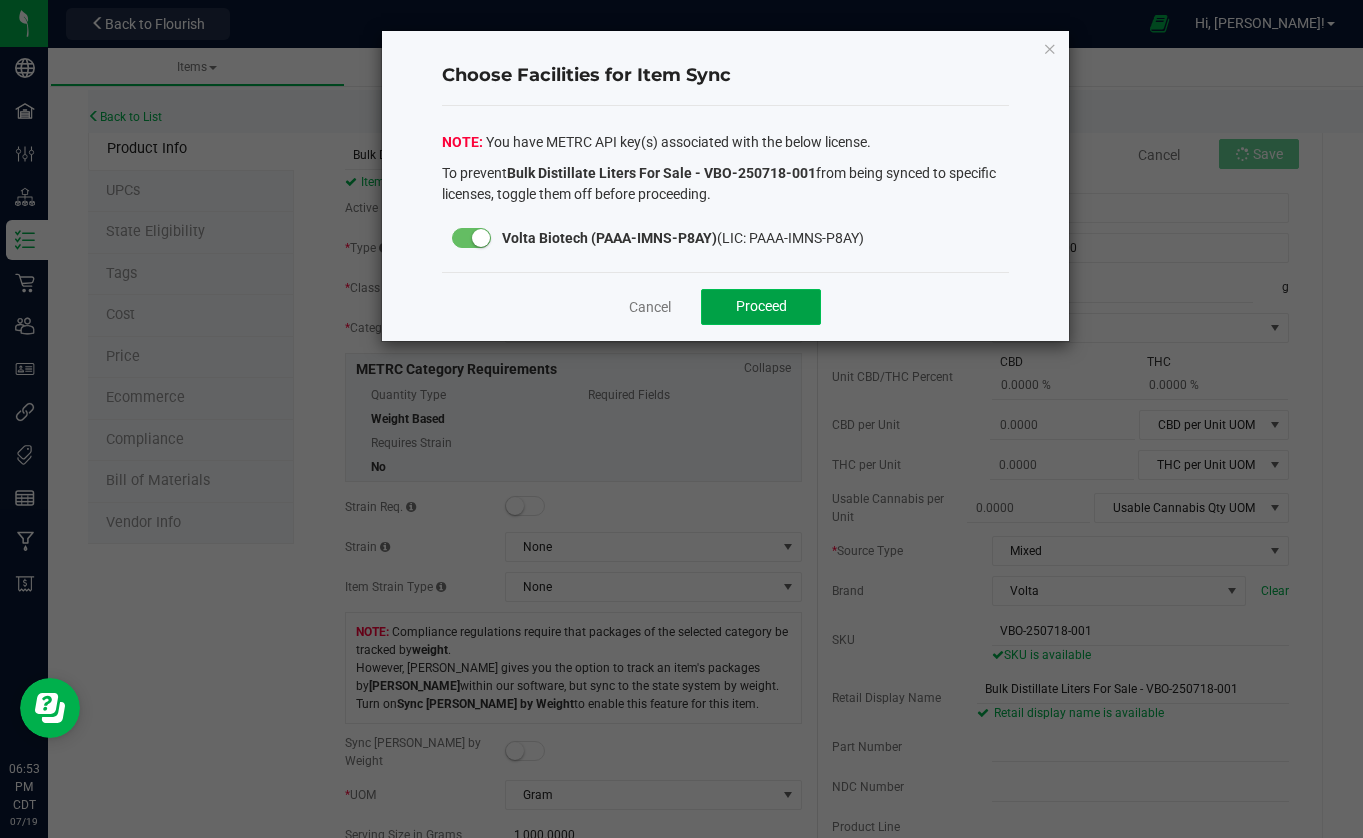 click on "Proceed" 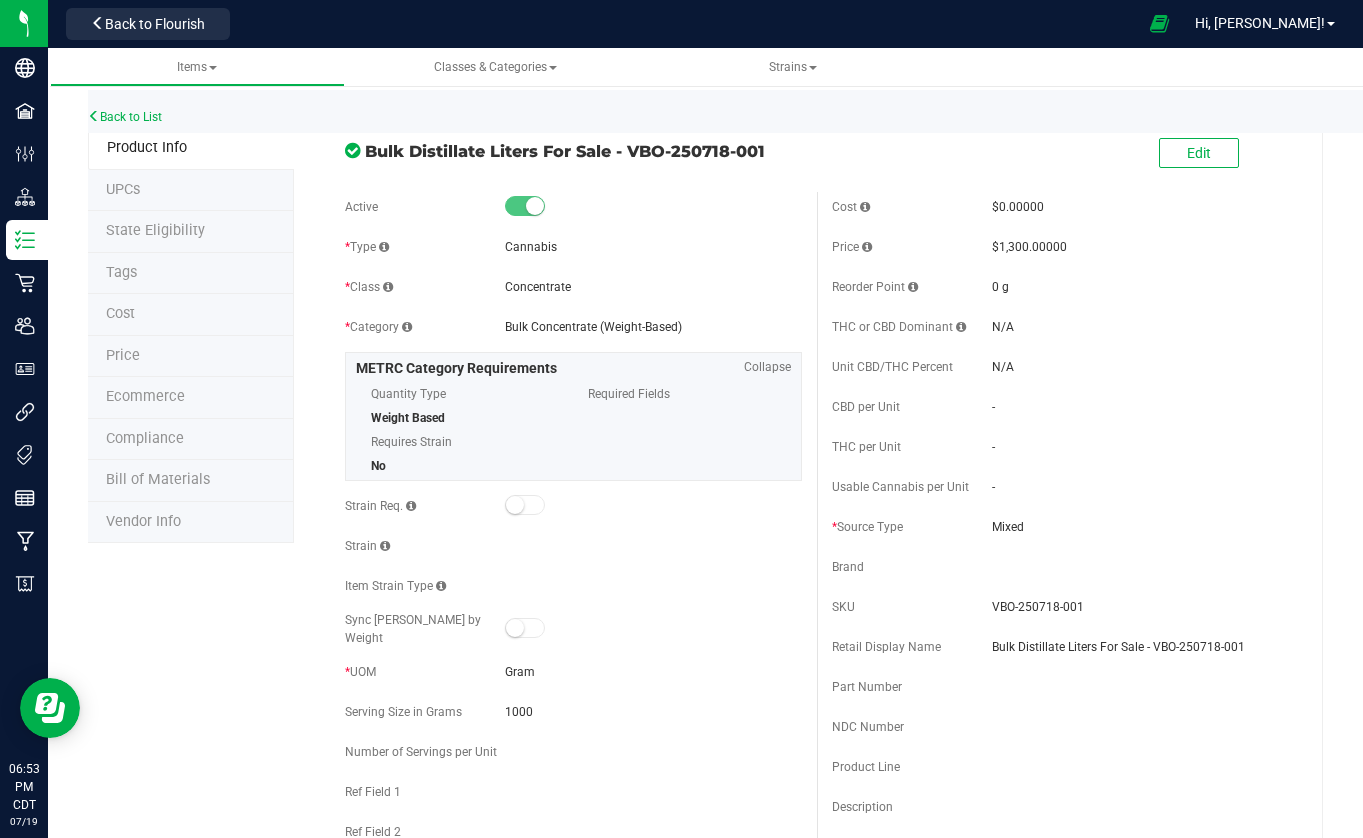 scroll, scrollTop: 0, scrollLeft: 0, axis: both 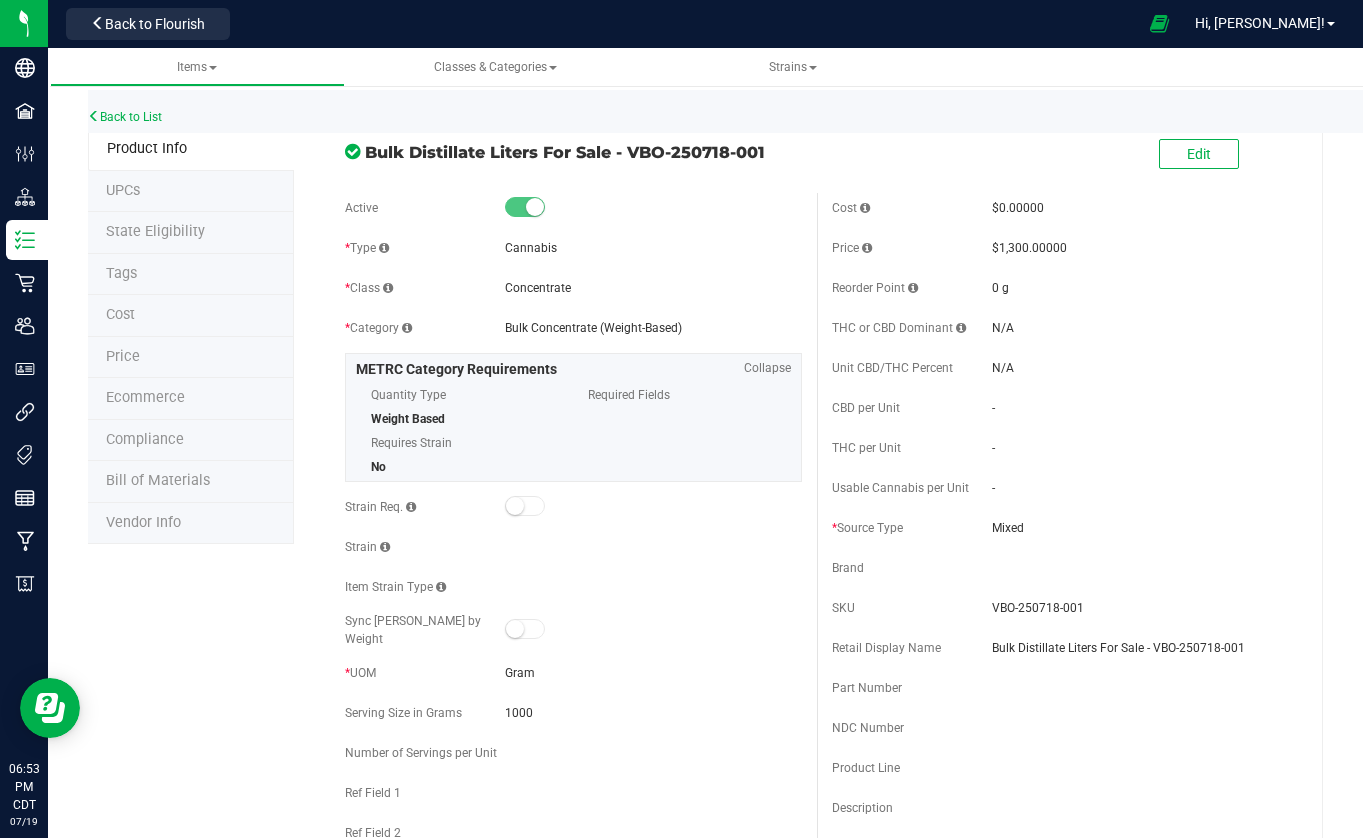 click on "Cost" at bounding box center [120, 314] 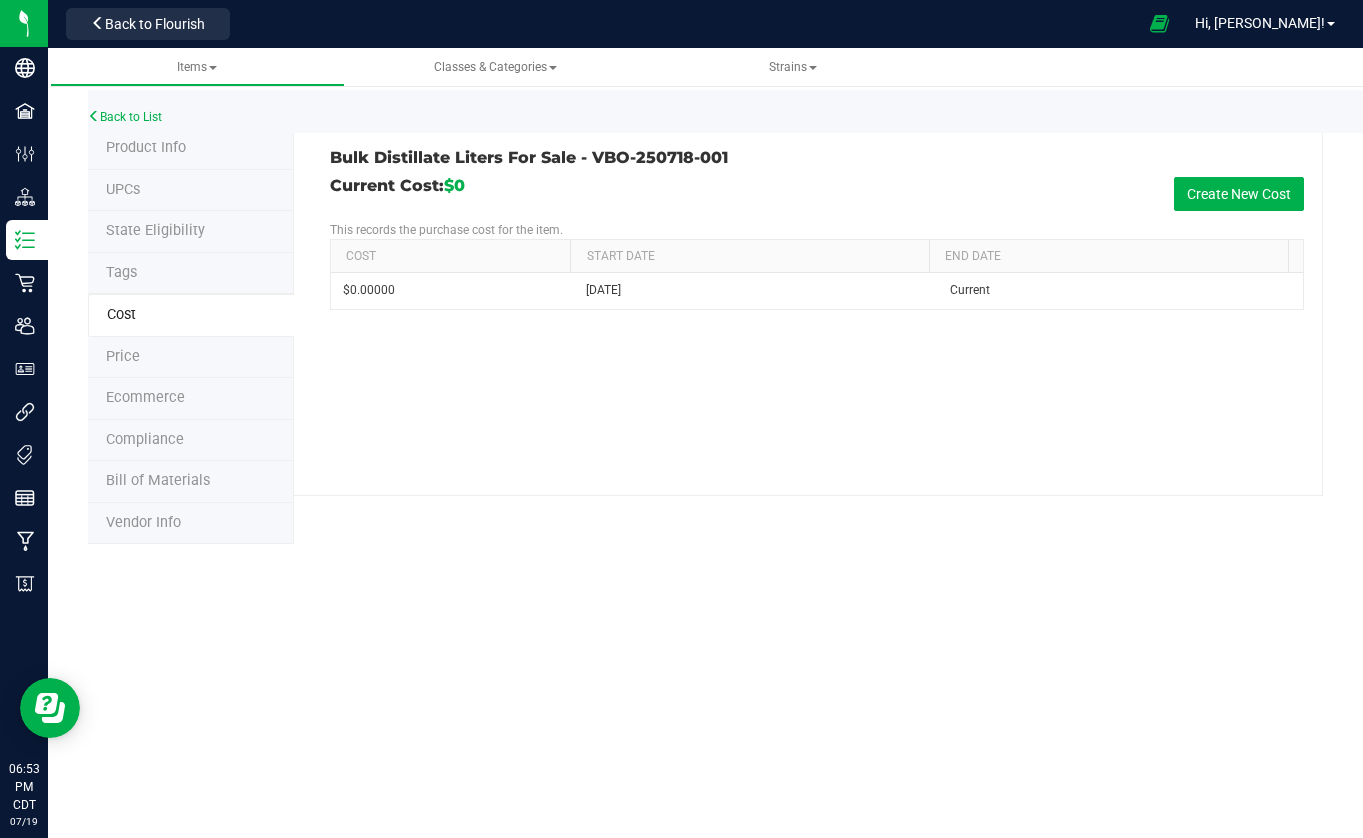 click on "Price" at bounding box center [123, 356] 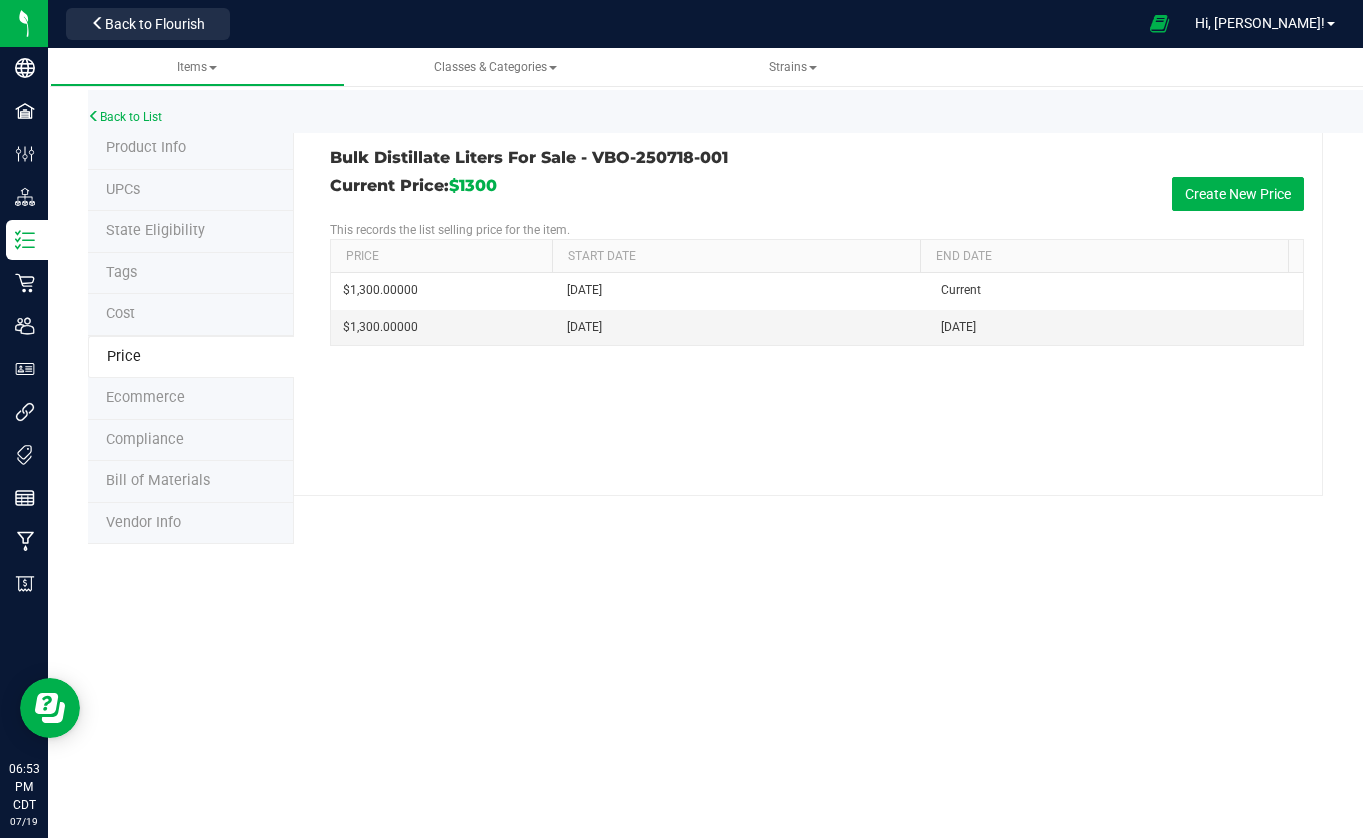click on "Vendor Info" at bounding box center [143, 522] 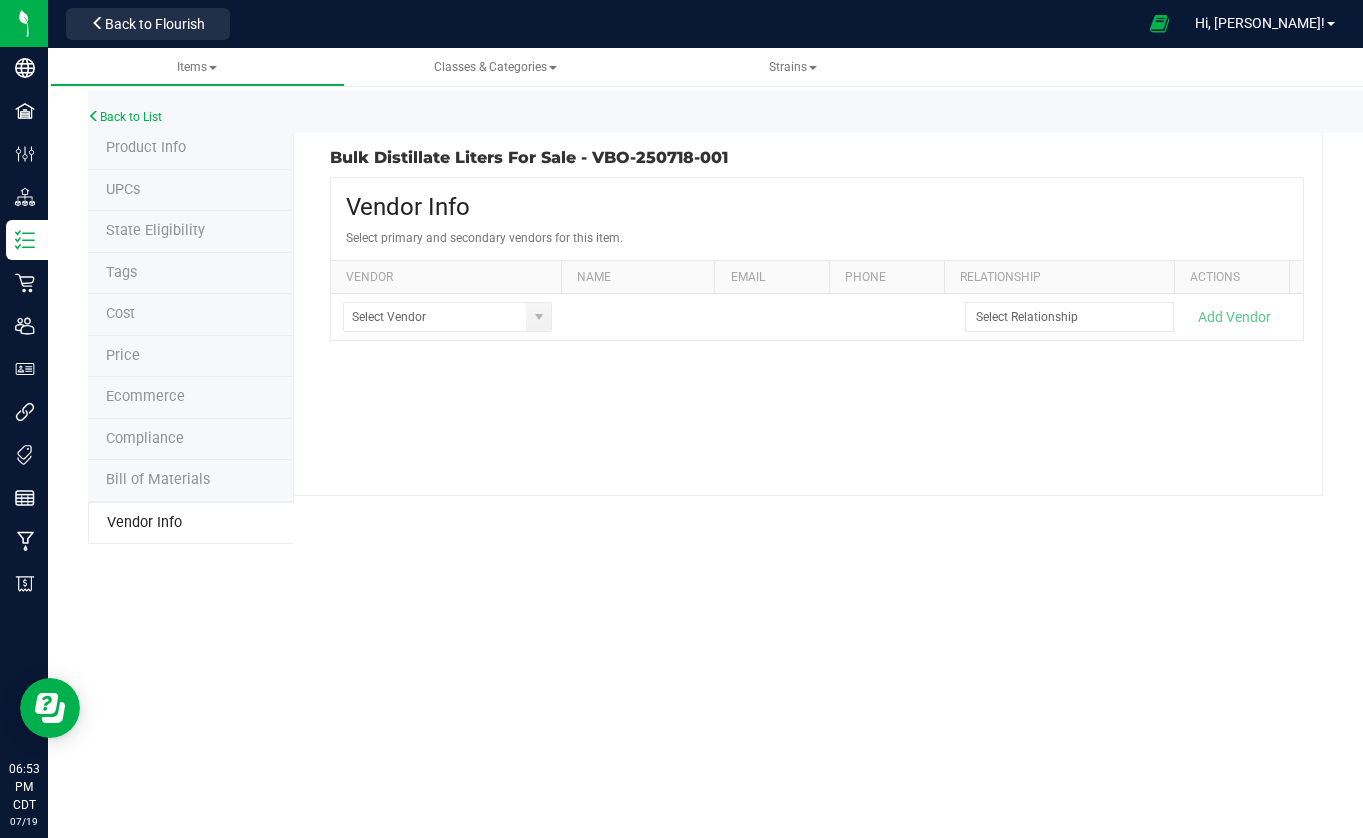click on "Bill of Materials" at bounding box center (158, 479) 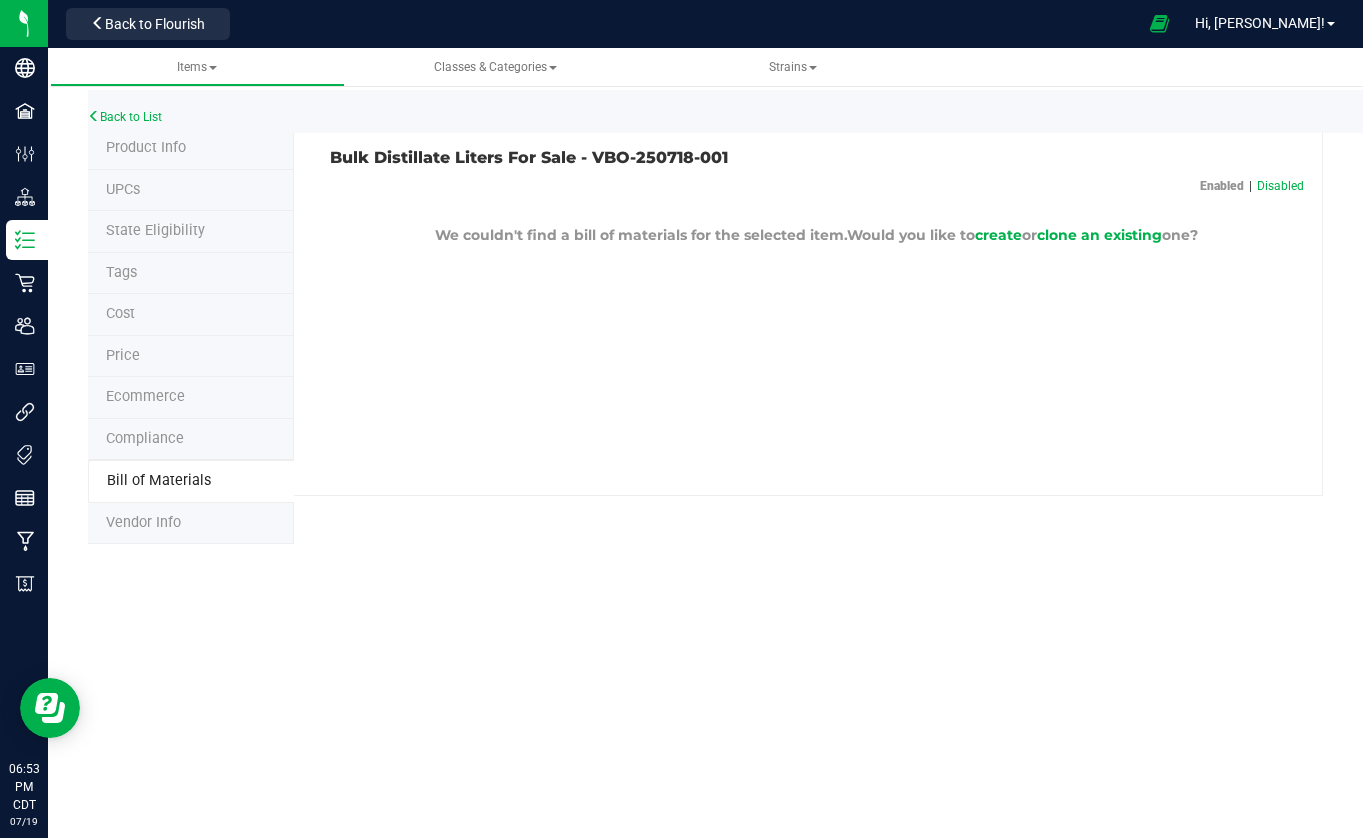 click on "Compliance" at bounding box center [145, 438] 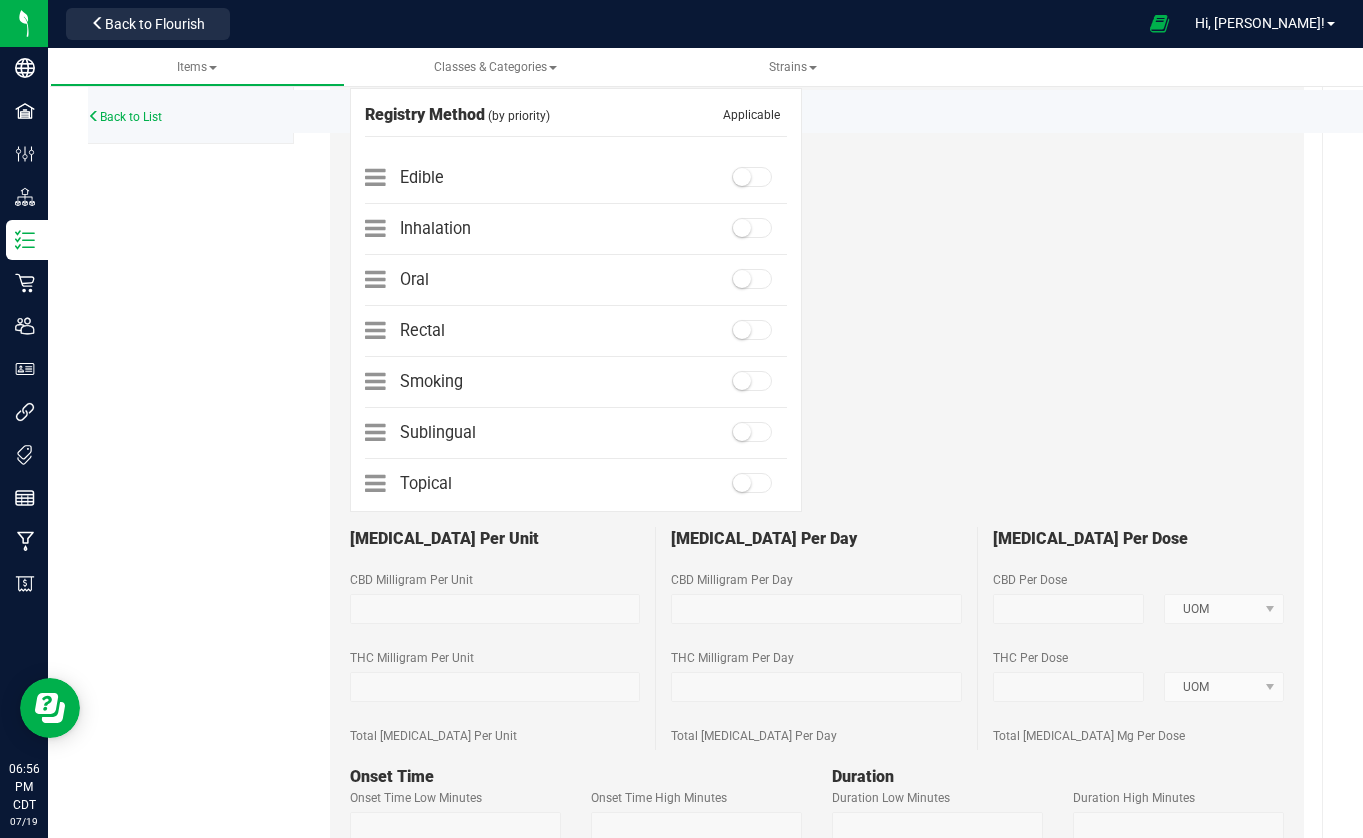 scroll, scrollTop: 0, scrollLeft: 0, axis: both 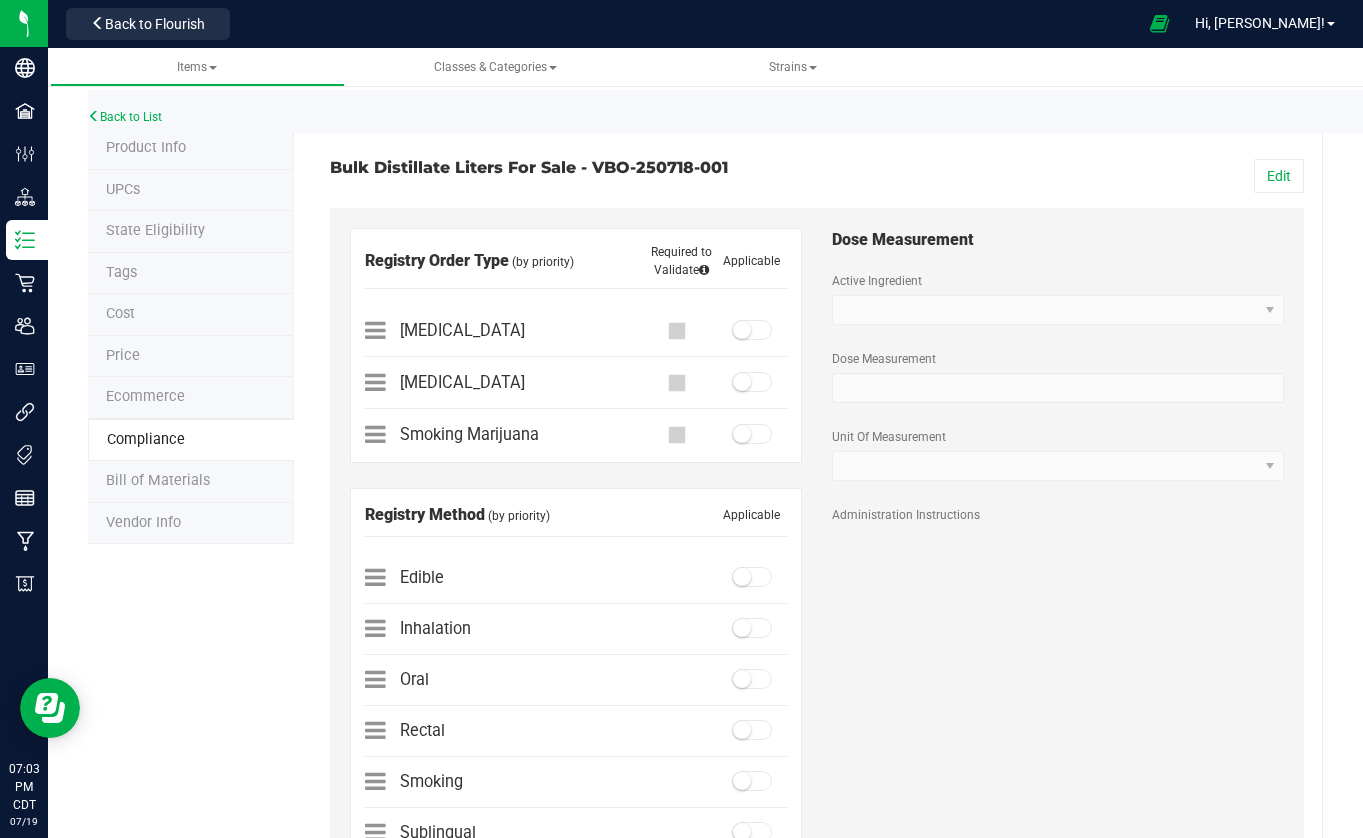 click on "Ecommerce" at bounding box center [145, 396] 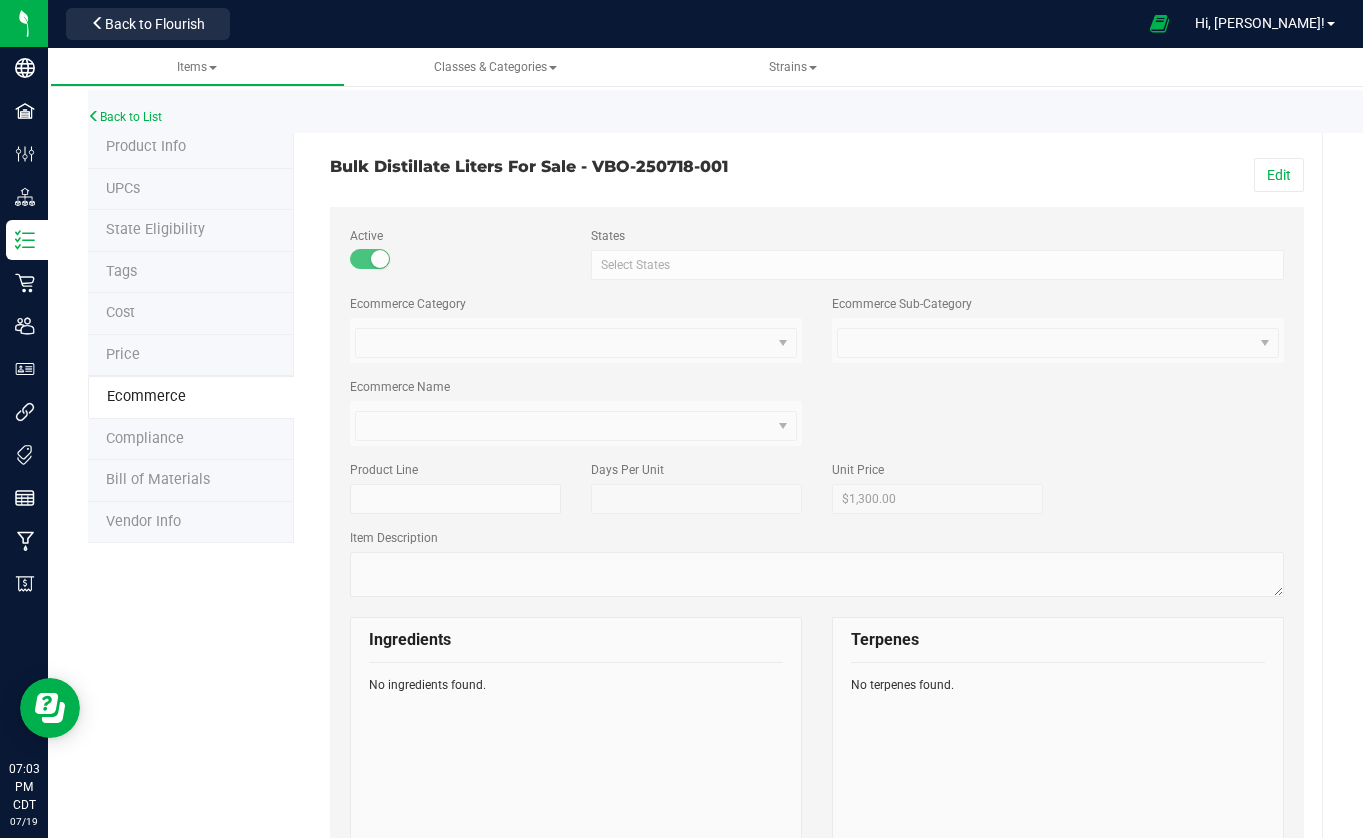 scroll, scrollTop: 0, scrollLeft: 0, axis: both 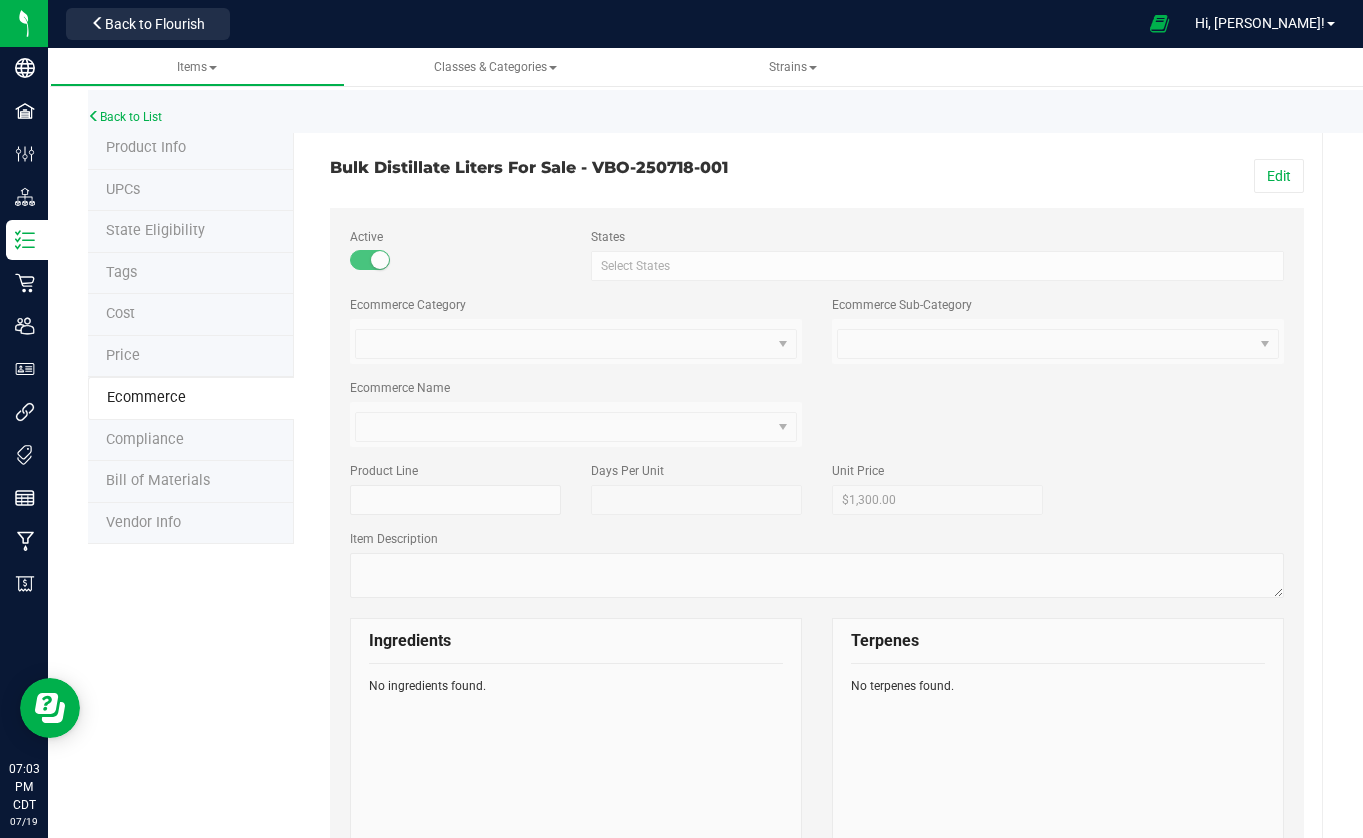 click on "Ecommerce Name" at bounding box center (817, 413) 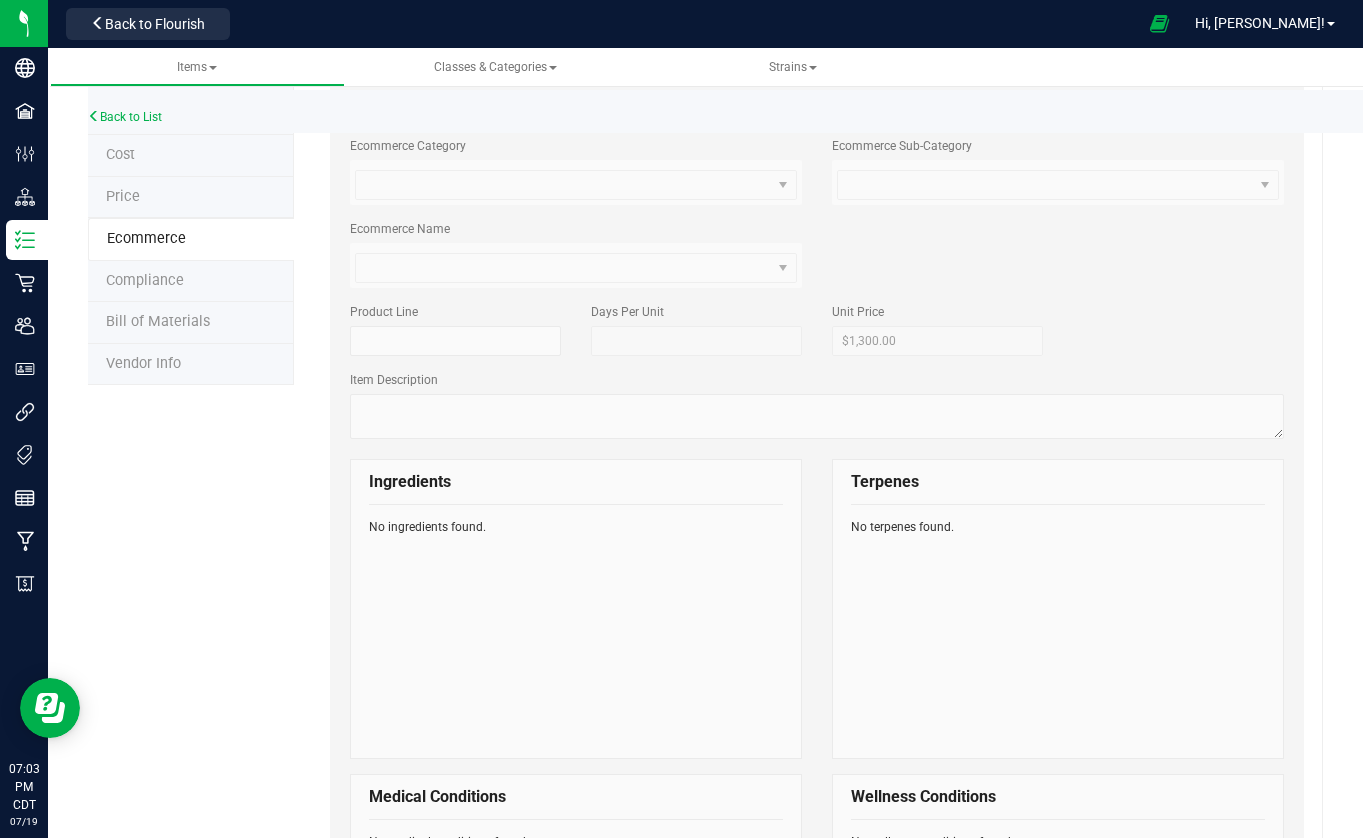 scroll, scrollTop: 200, scrollLeft: 0, axis: vertical 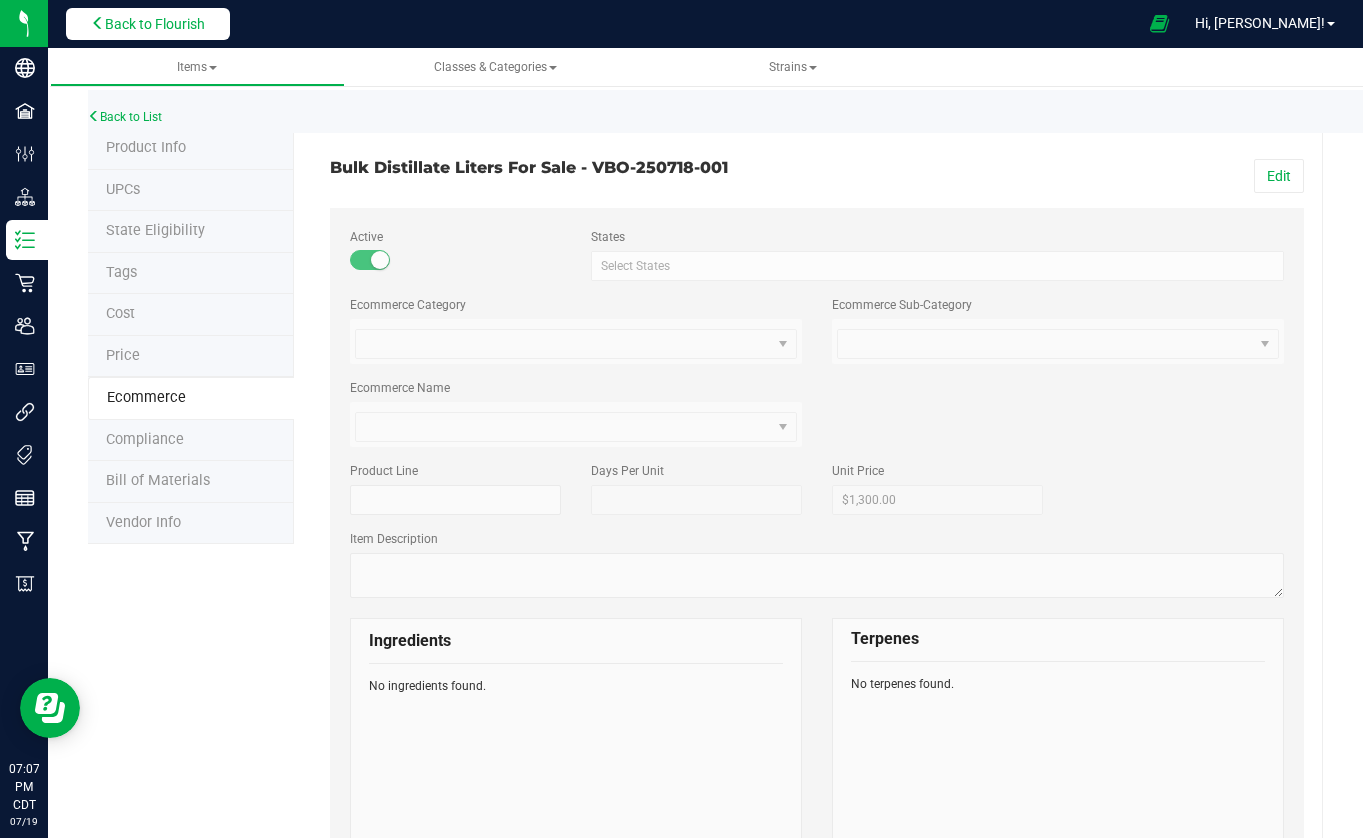 click on "Back to Flourish" at bounding box center [155, 24] 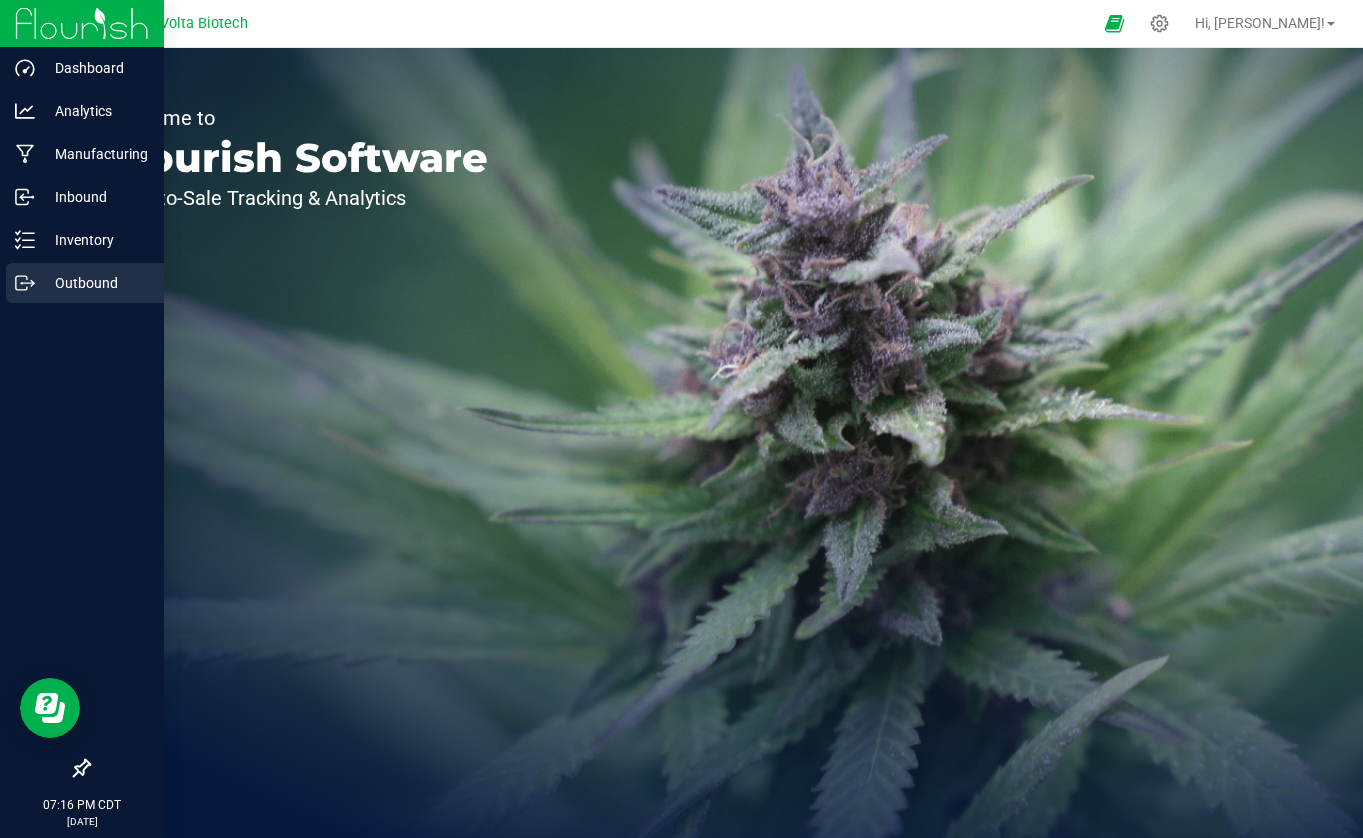 click on "Outbound" at bounding box center [95, 283] 